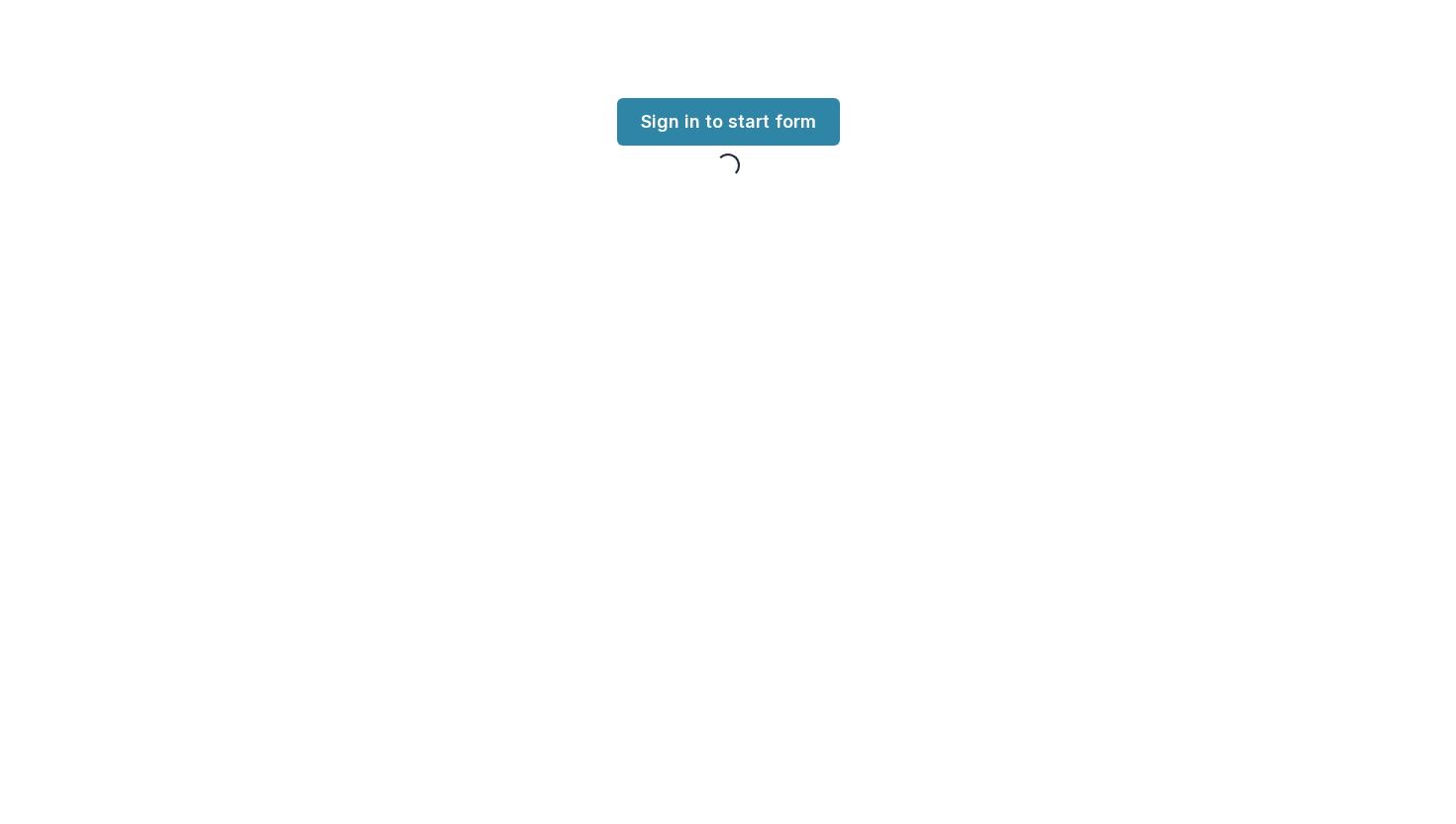 scroll, scrollTop: 0, scrollLeft: 0, axis: both 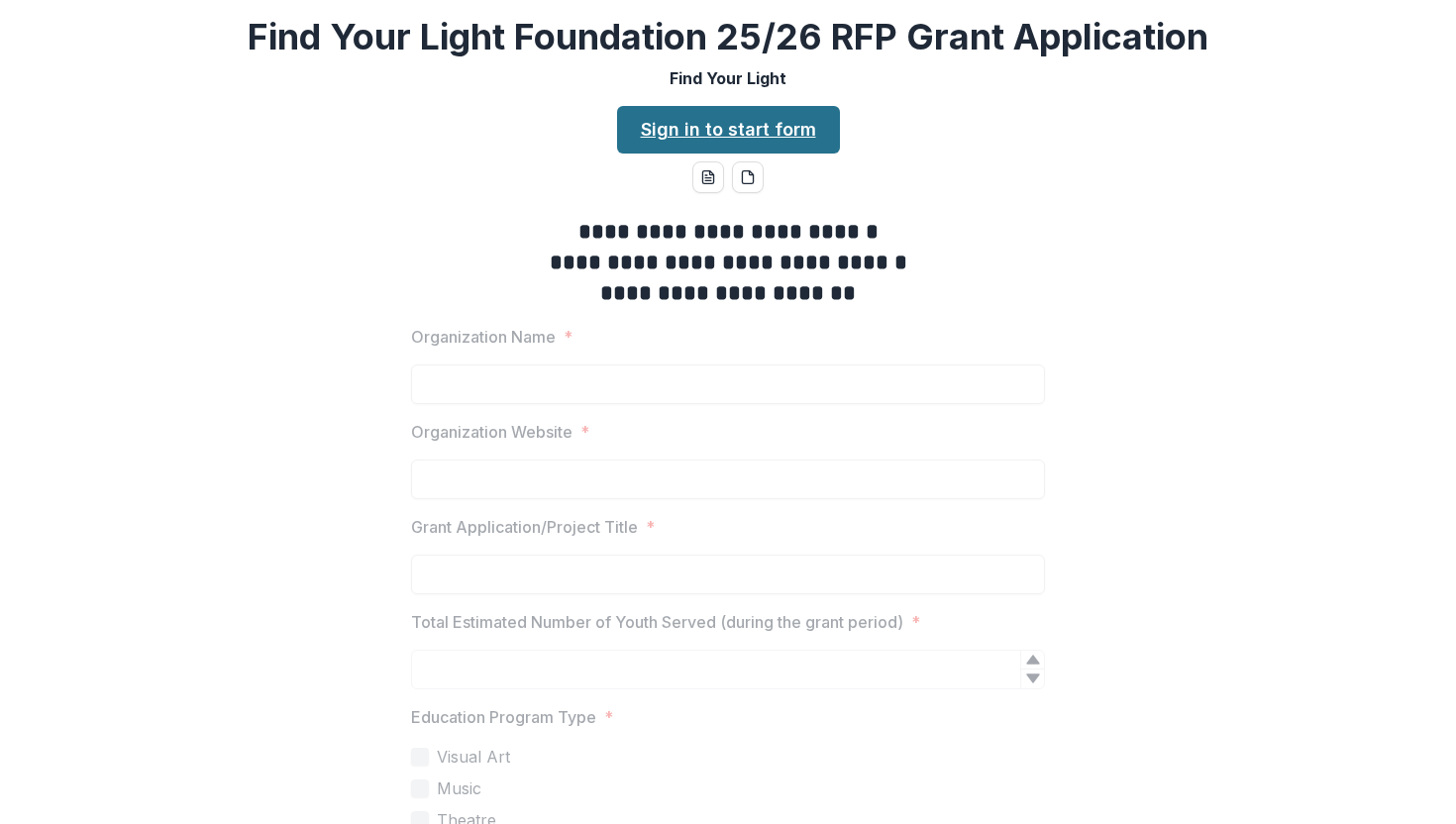 click on "Sign in to start form" at bounding box center [728, 130] 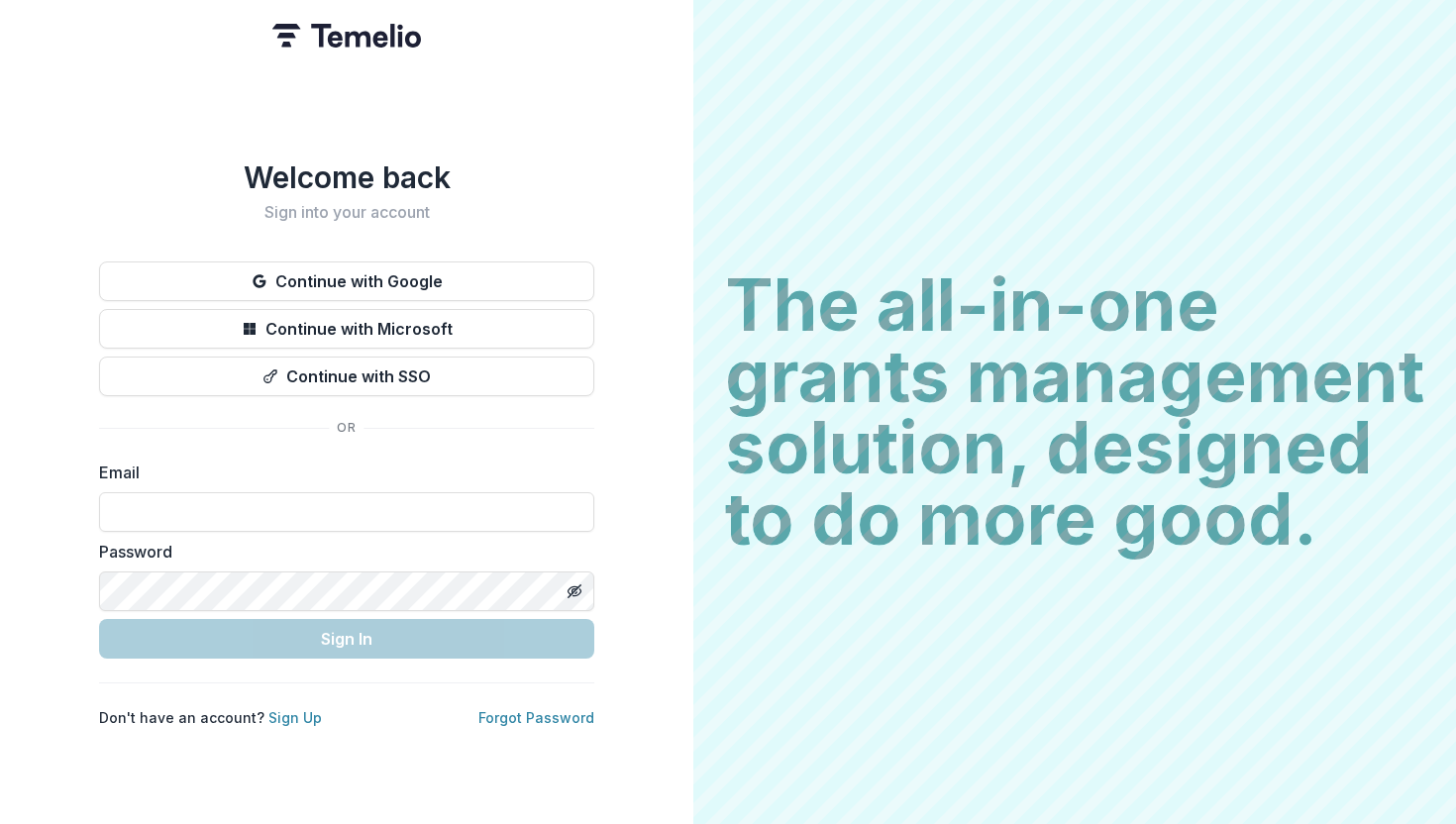 scroll, scrollTop: 0, scrollLeft: 0, axis: both 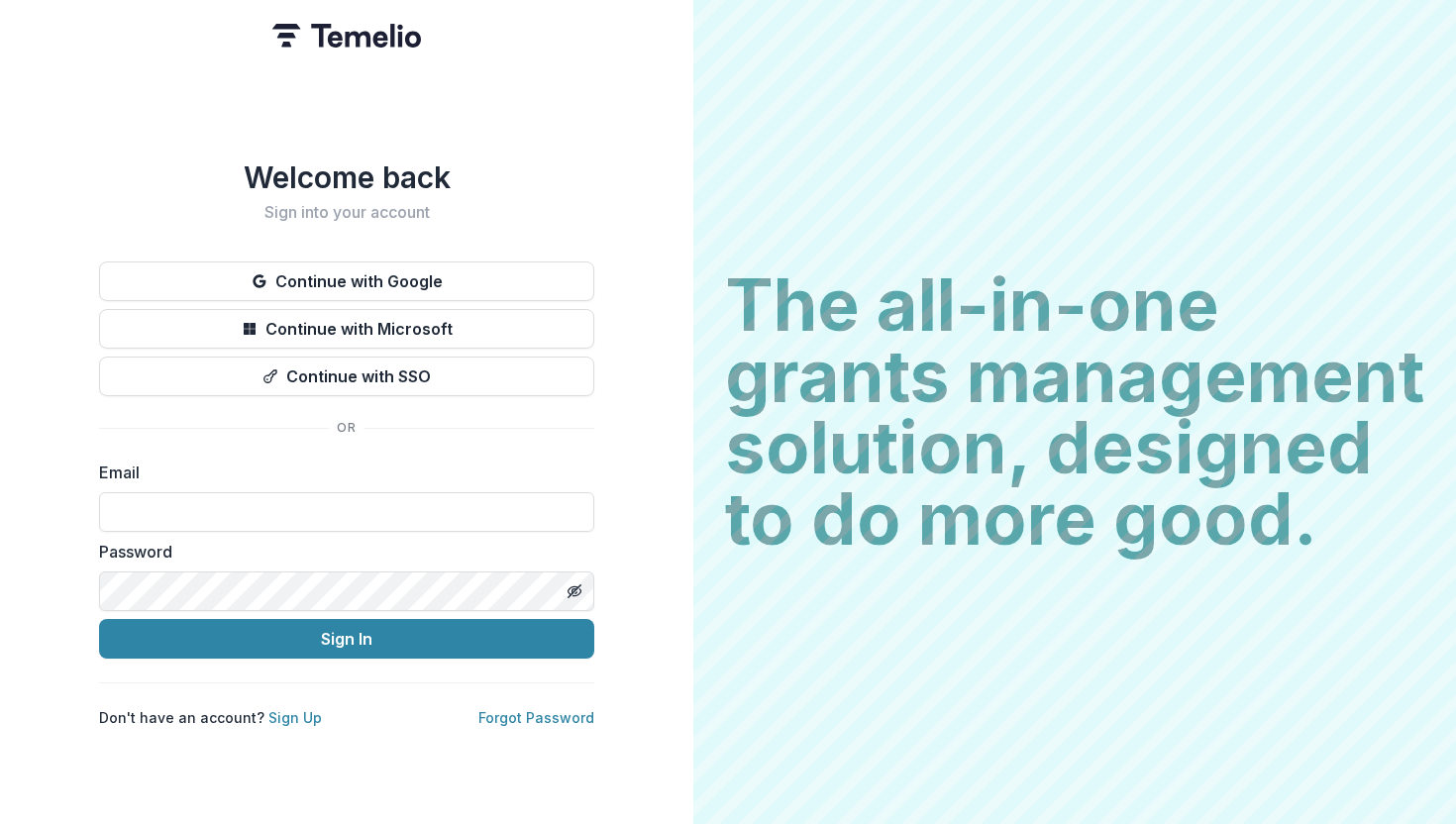 type on "**********" 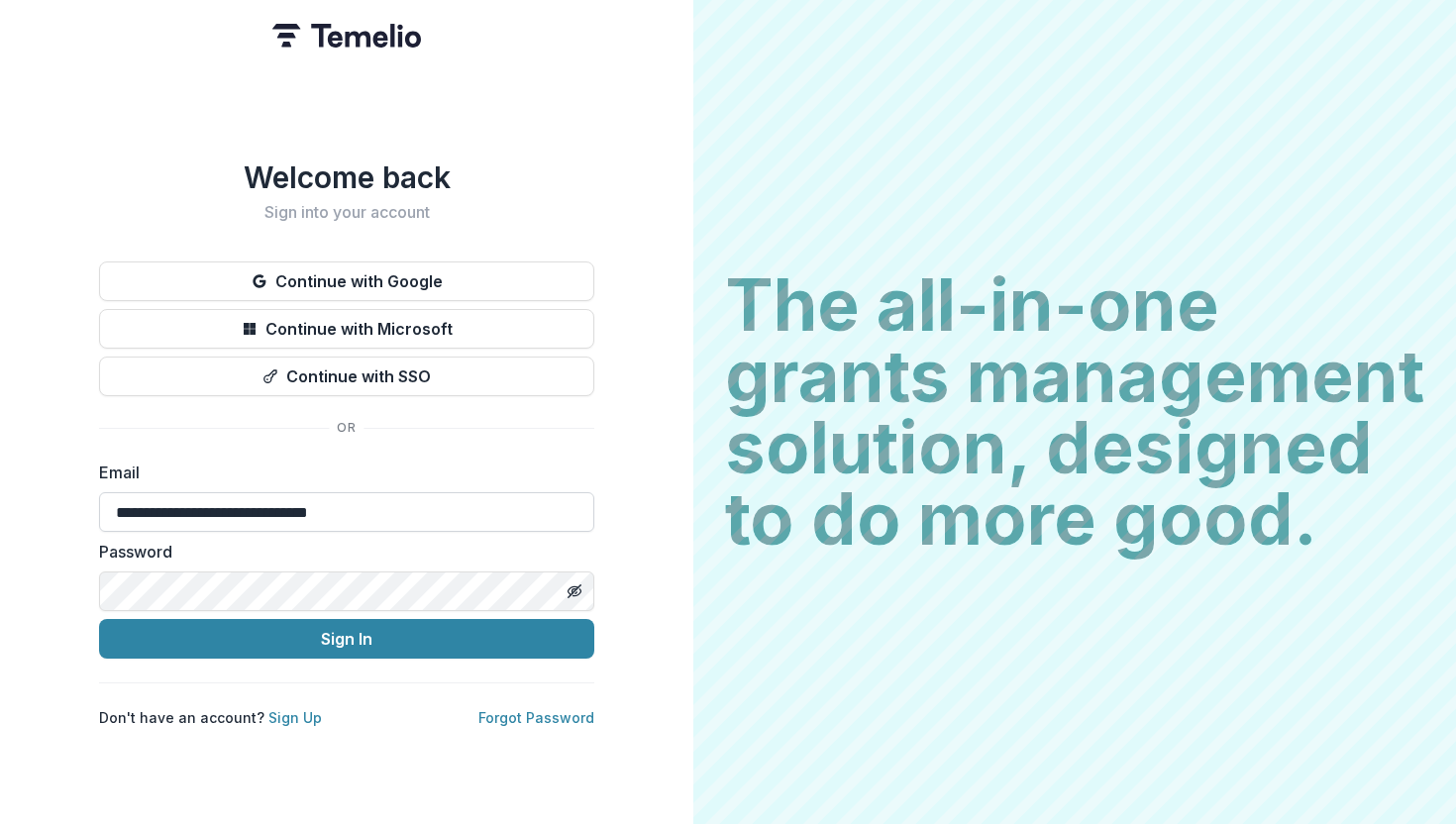 click on "**********" at bounding box center [347, 512] 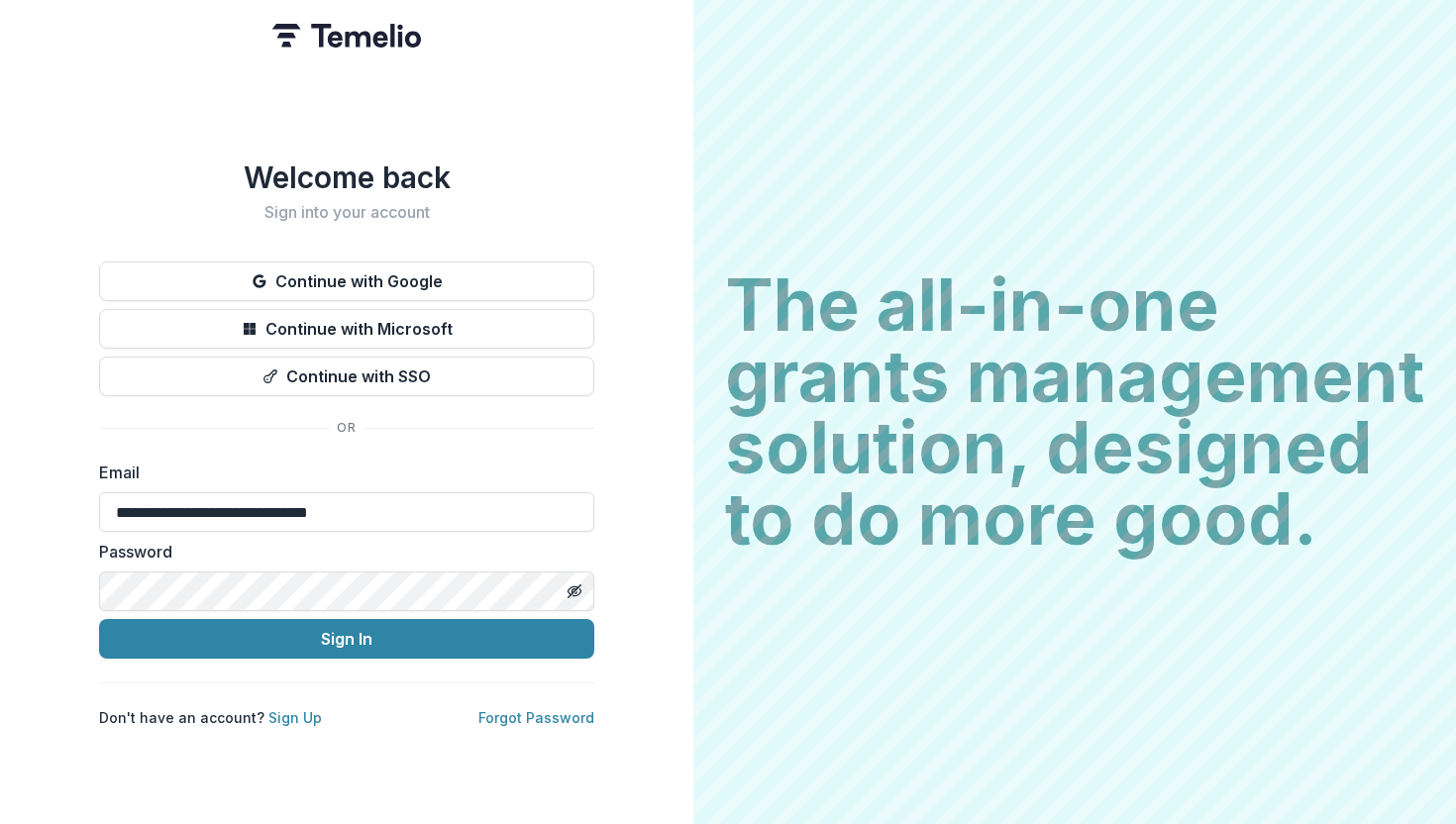 click on "**********" at bounding box center (347, 444) 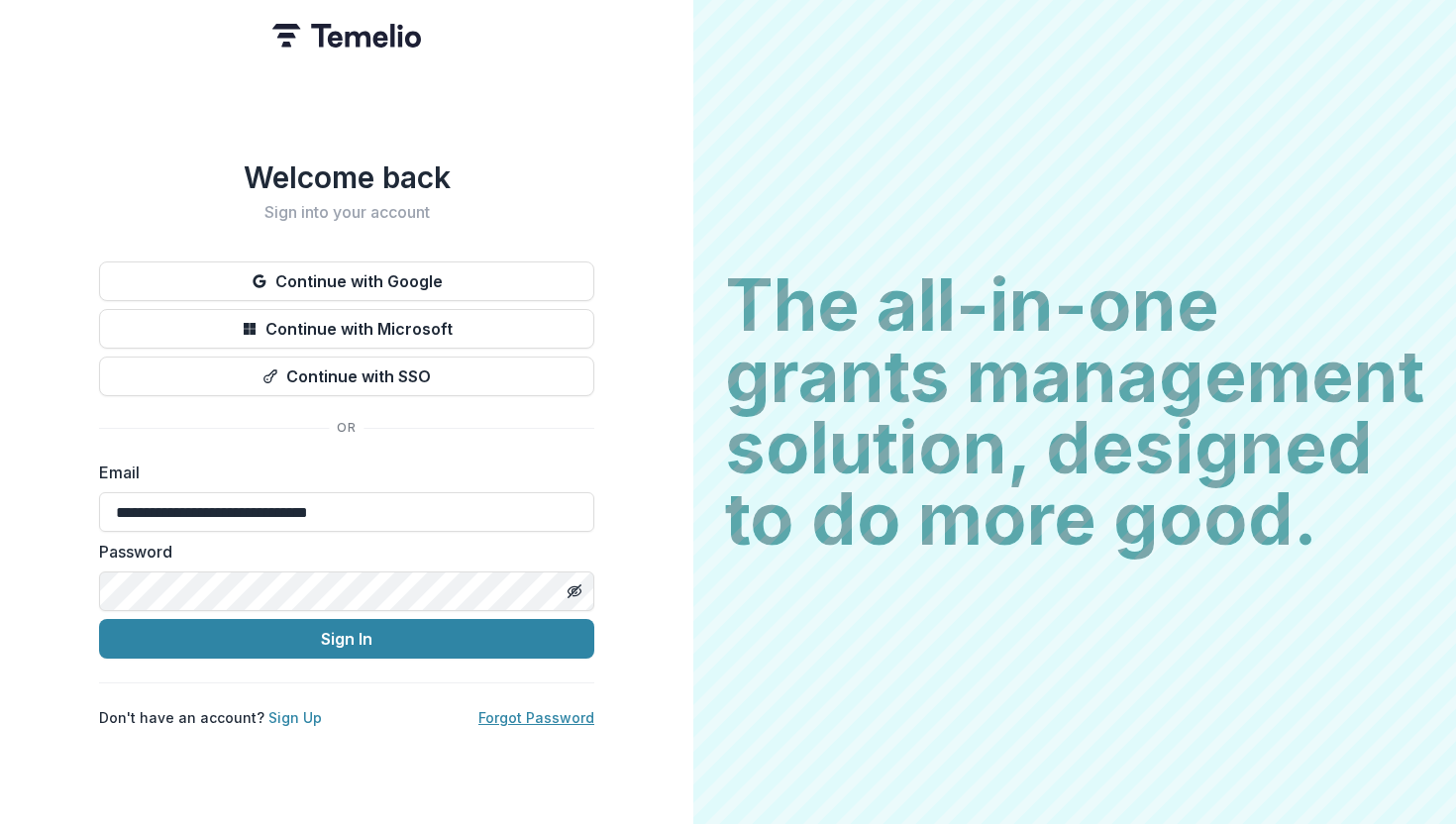 click on "Forgot Password" at bounding box center [536, 717] 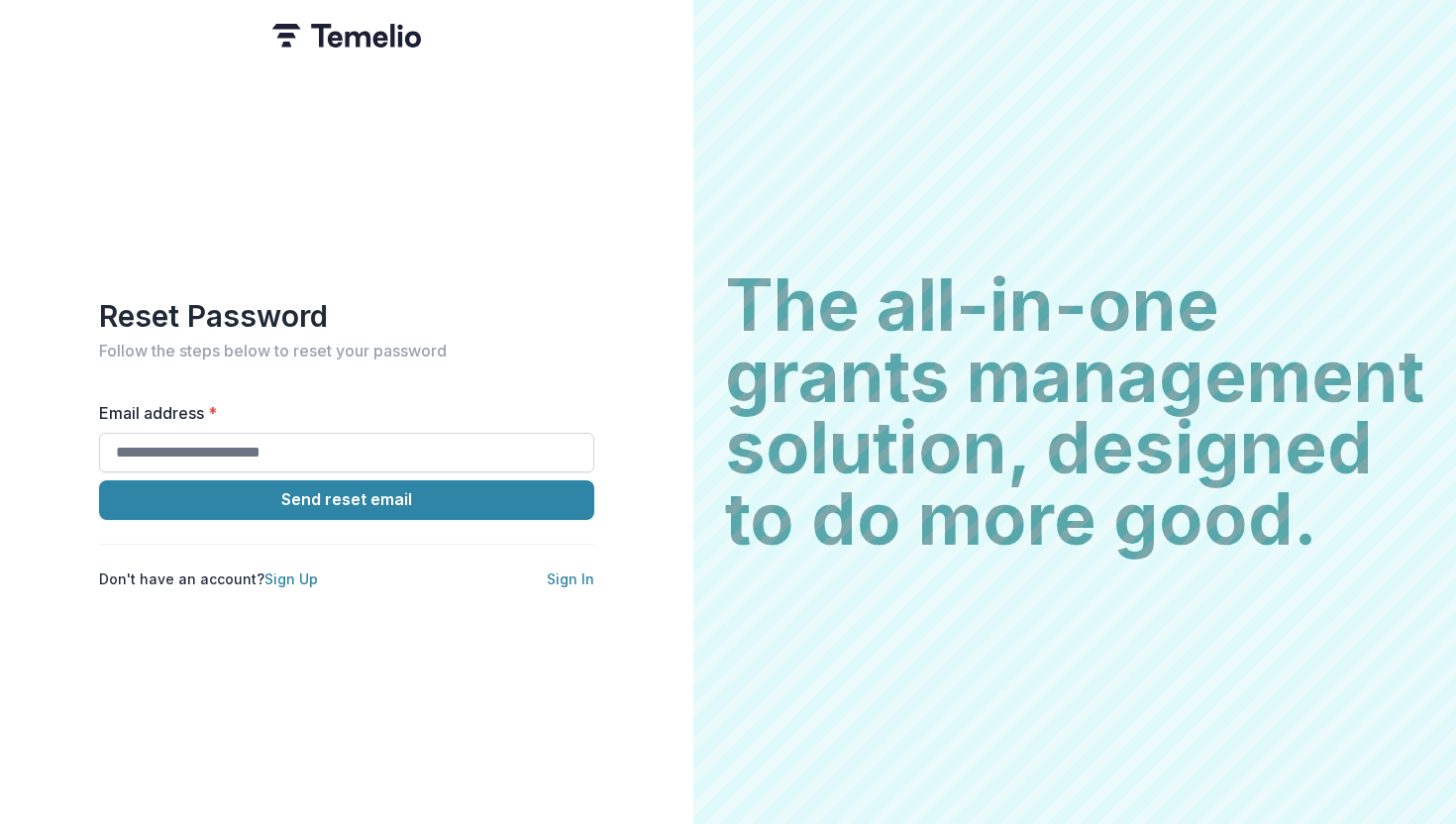 type on "**********" 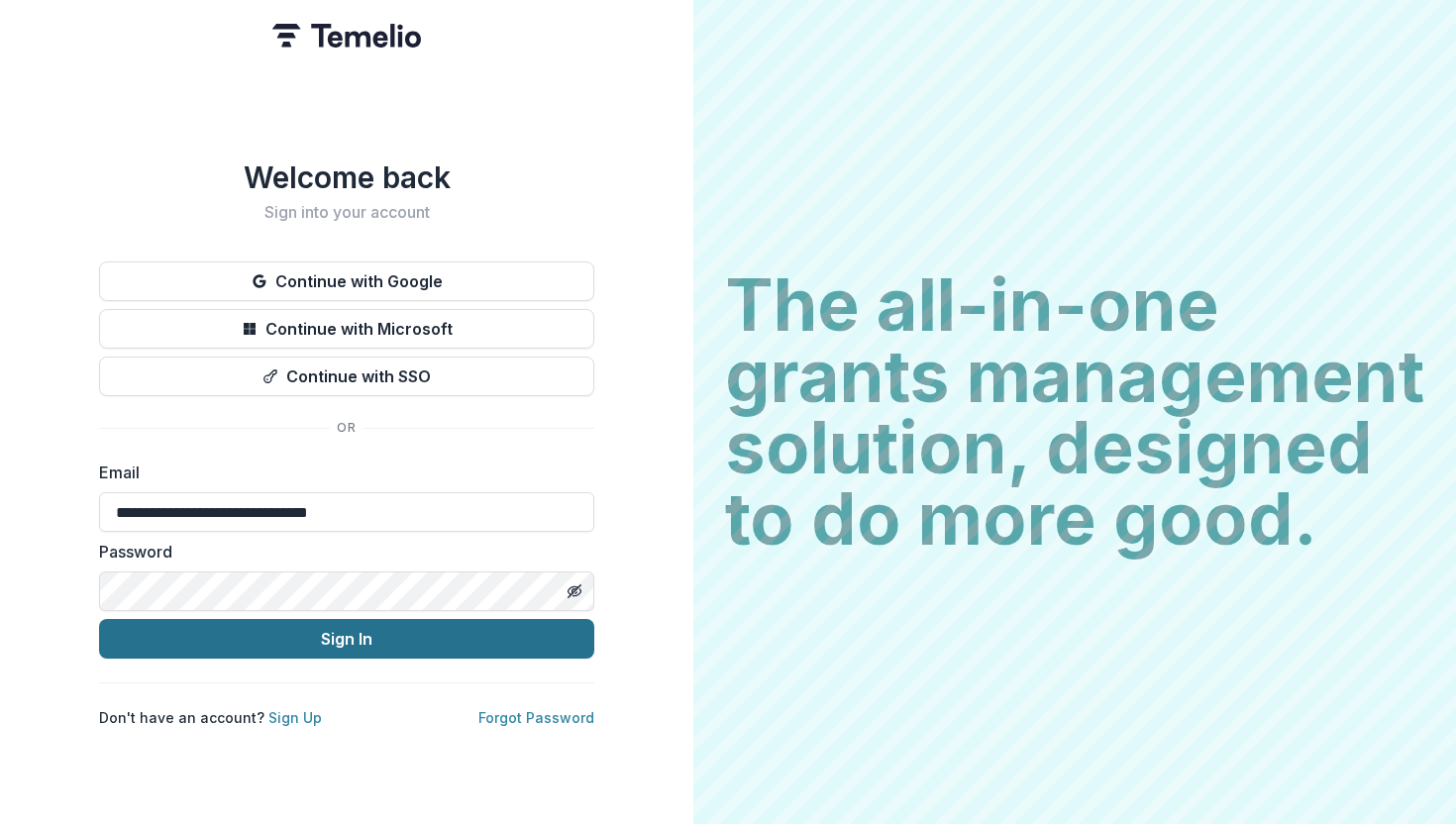 click on "Sign In" at bounding box center [347, 639] 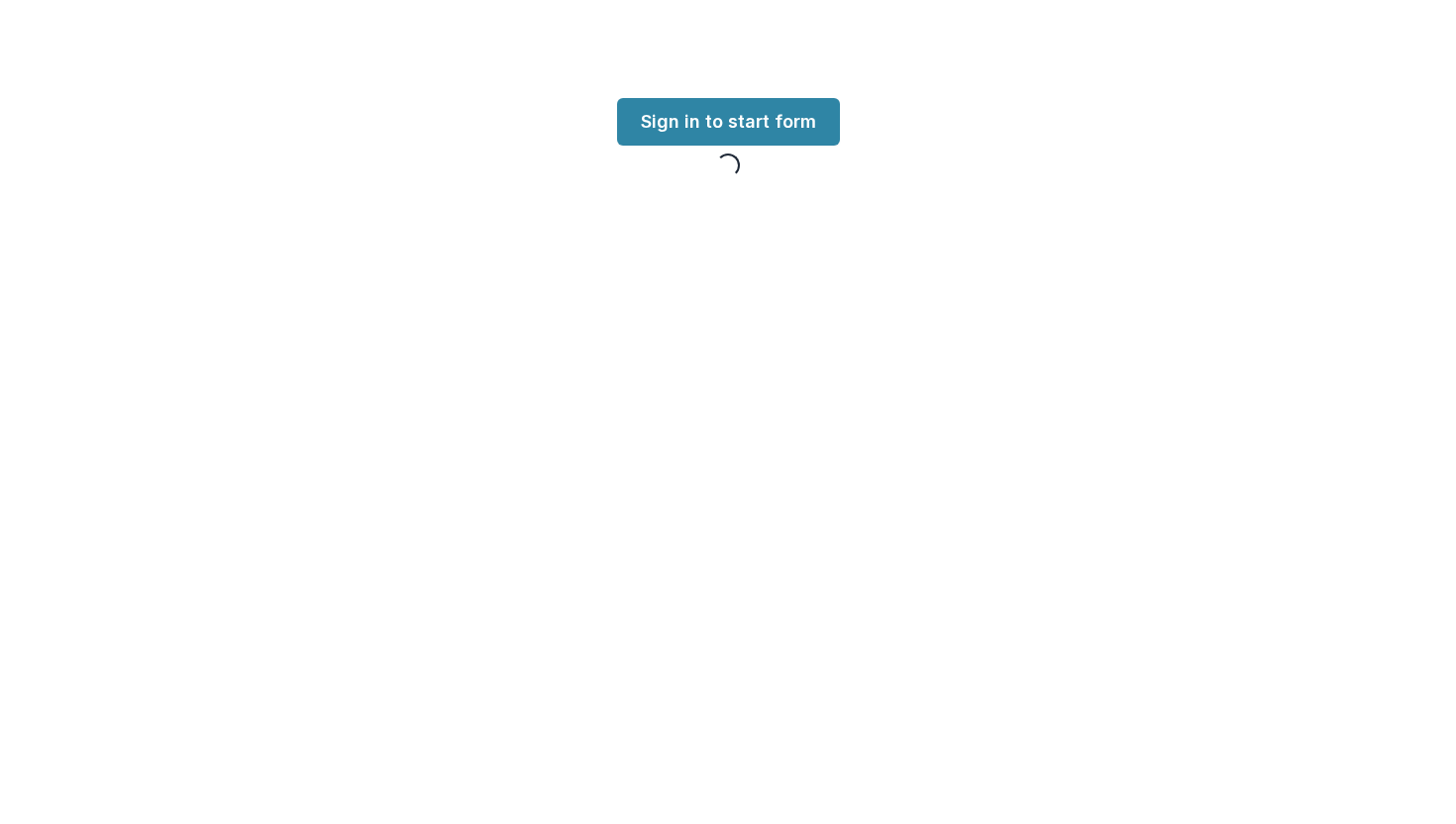 scroll, scrollTop: 0, scrollLeft: 0, axis: both 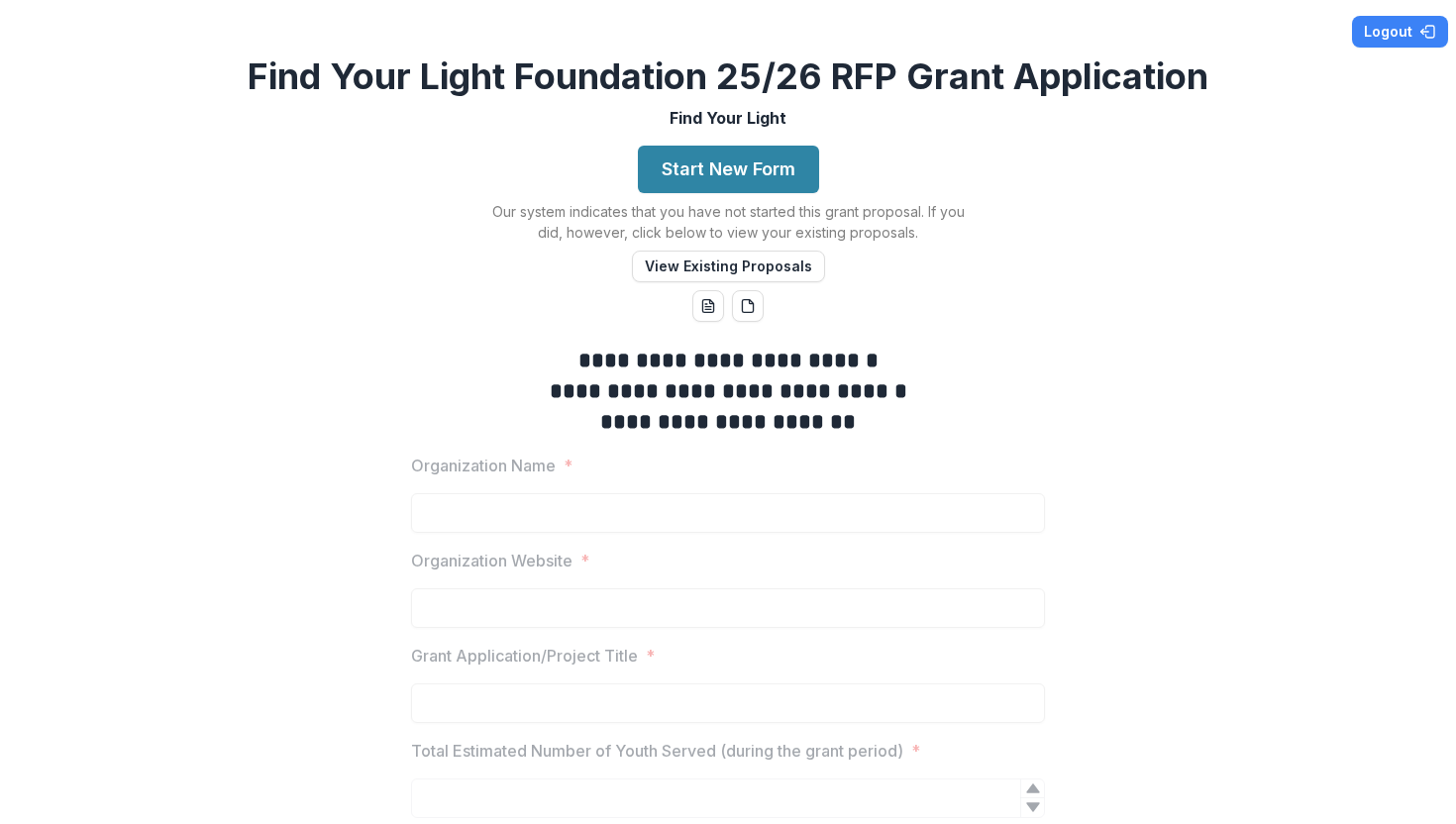 click on "**********" at bounding box center (728, 412) 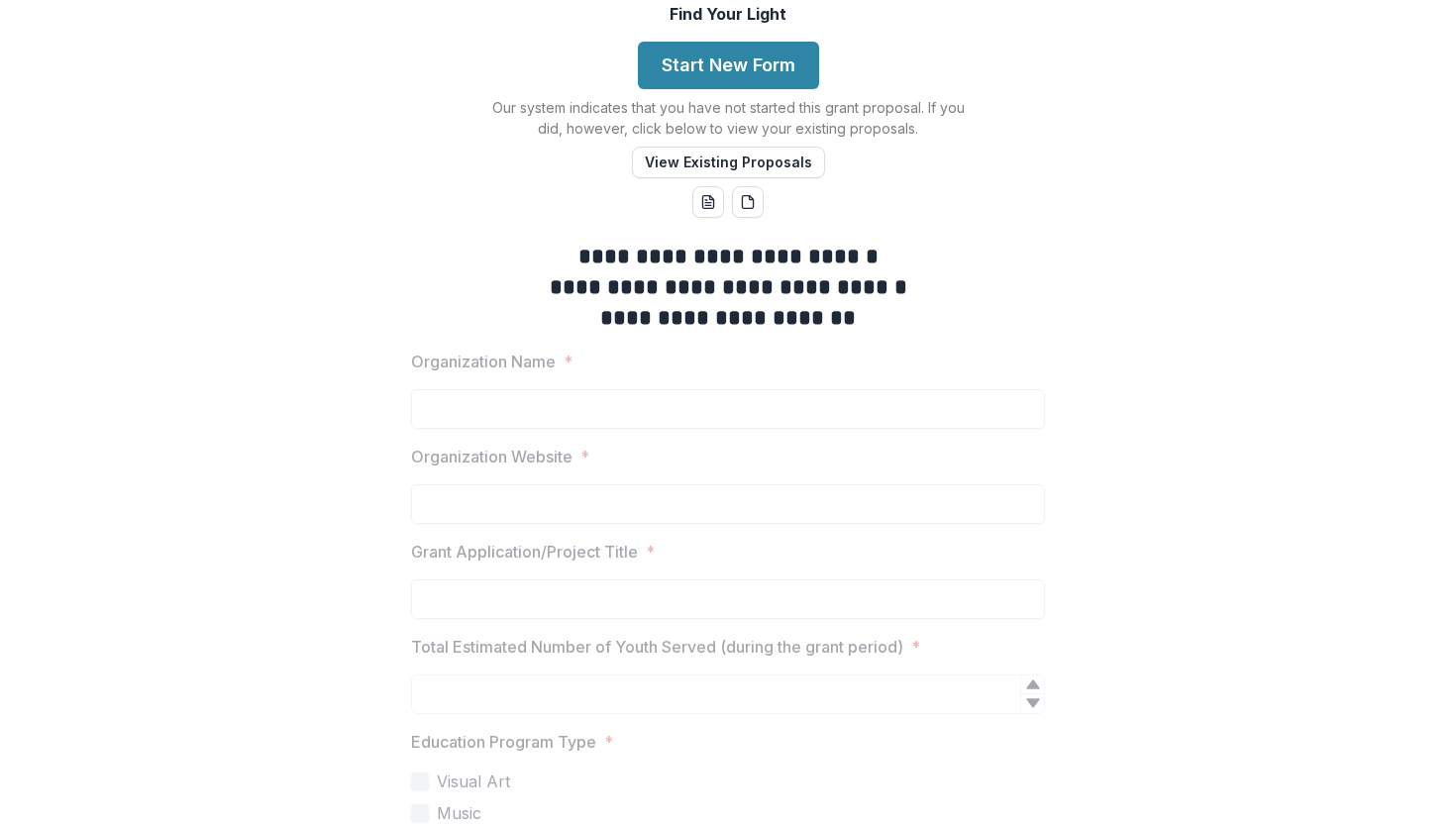 scroll, scrollTop: 0, scrollLeft: 0, axis: both 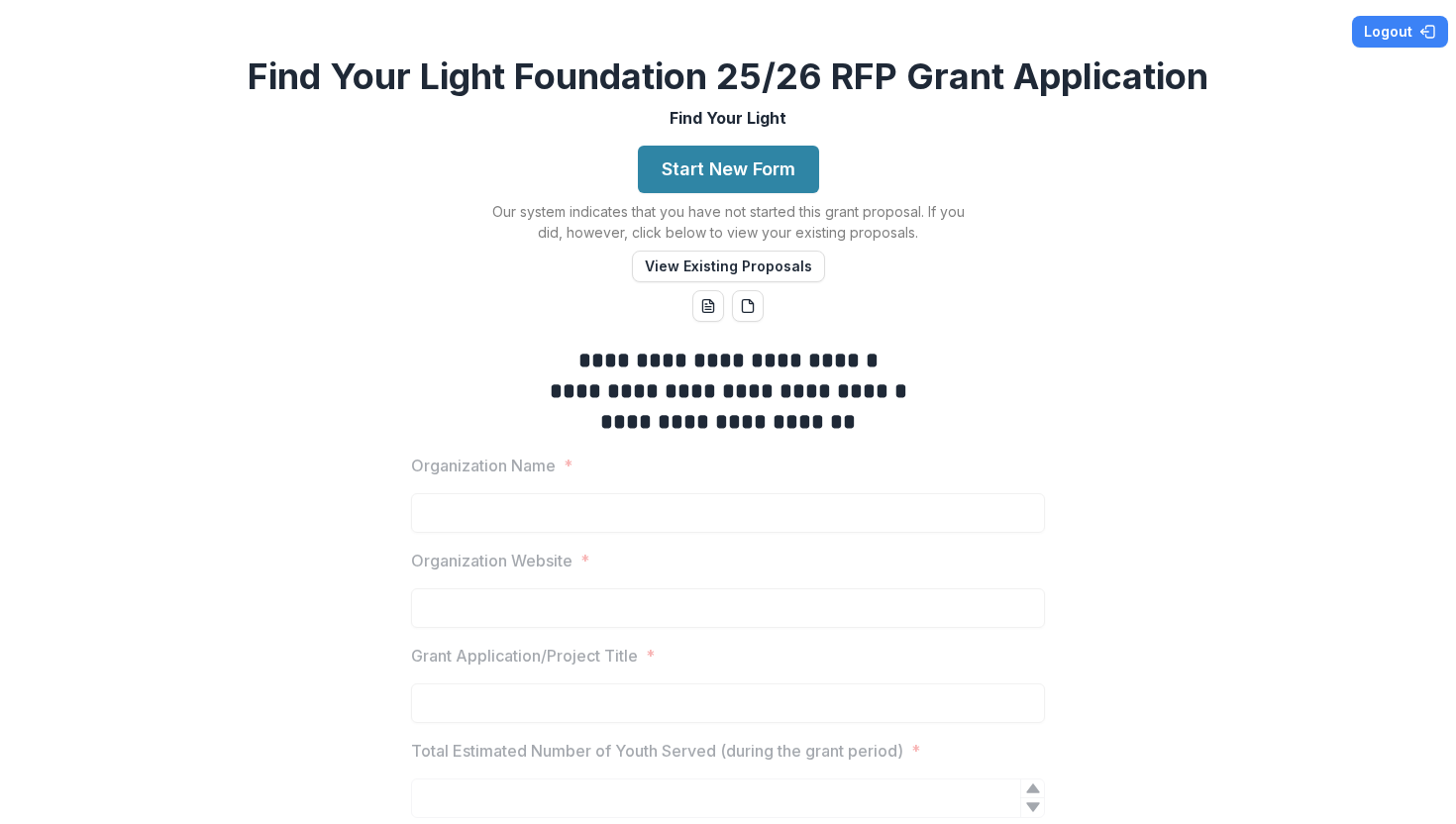 click on "**********" at bounding box center (728, 412) 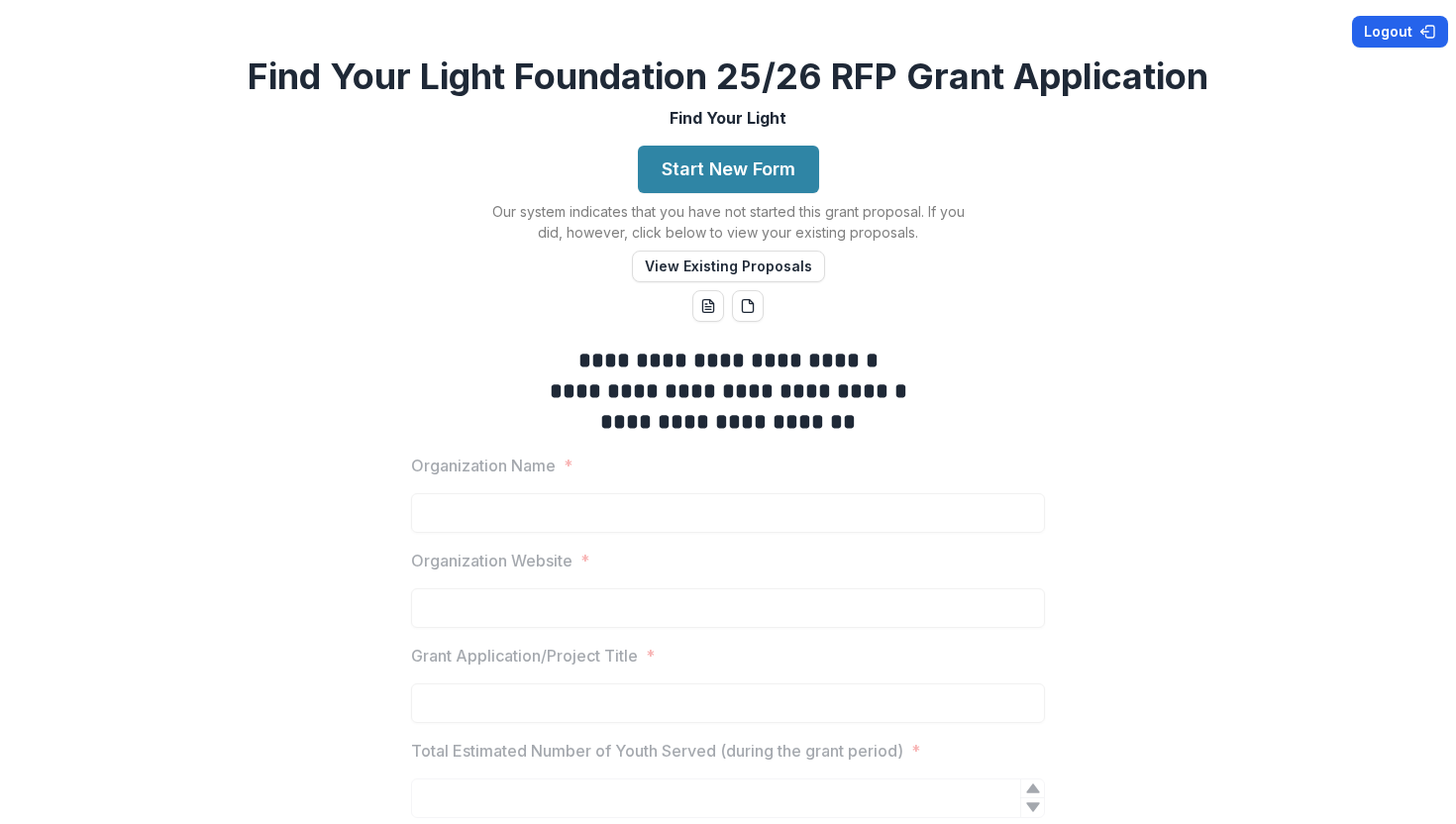 click on "Logout" at bounding box center [1400, 32] 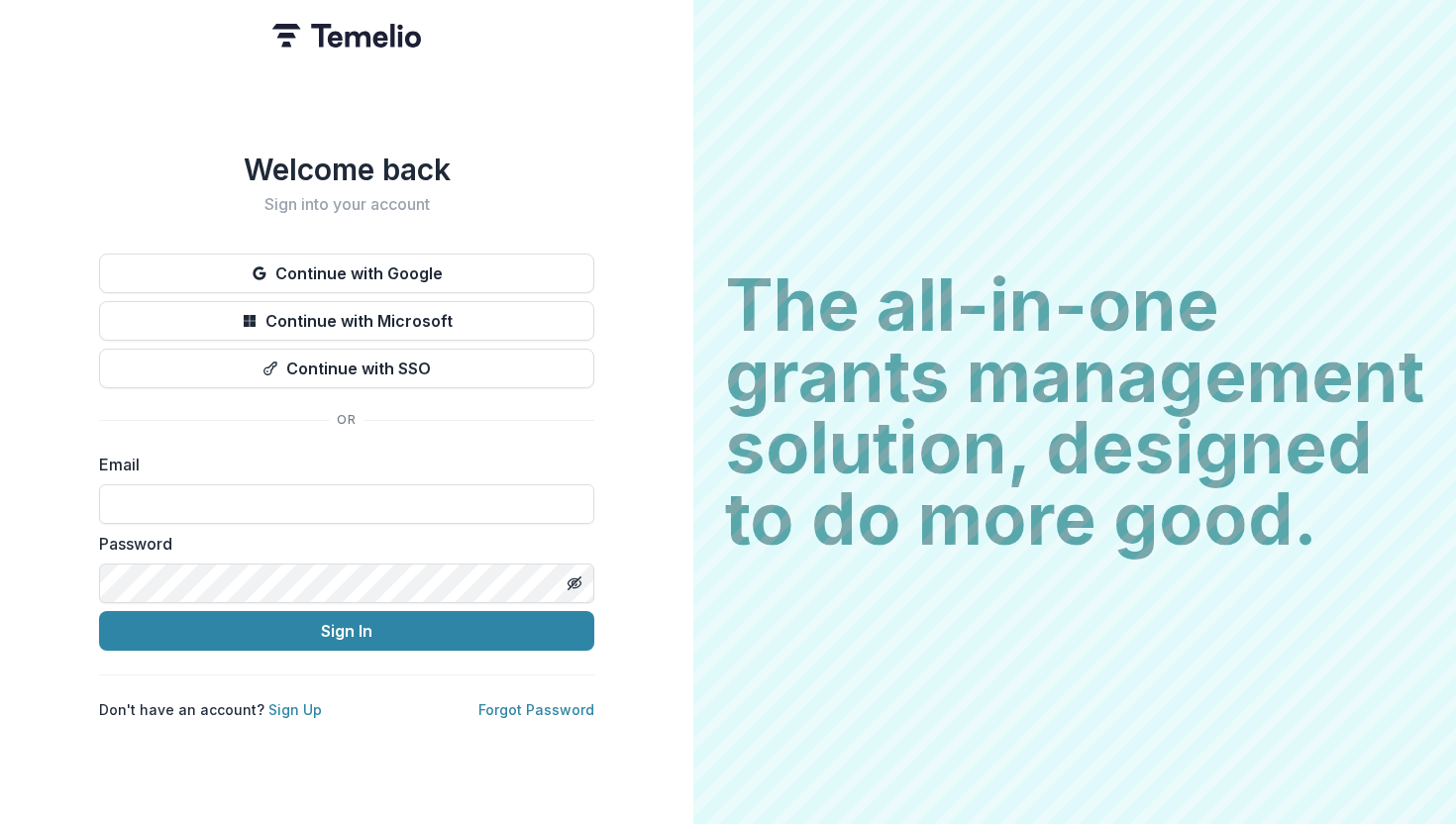 type on "**********" 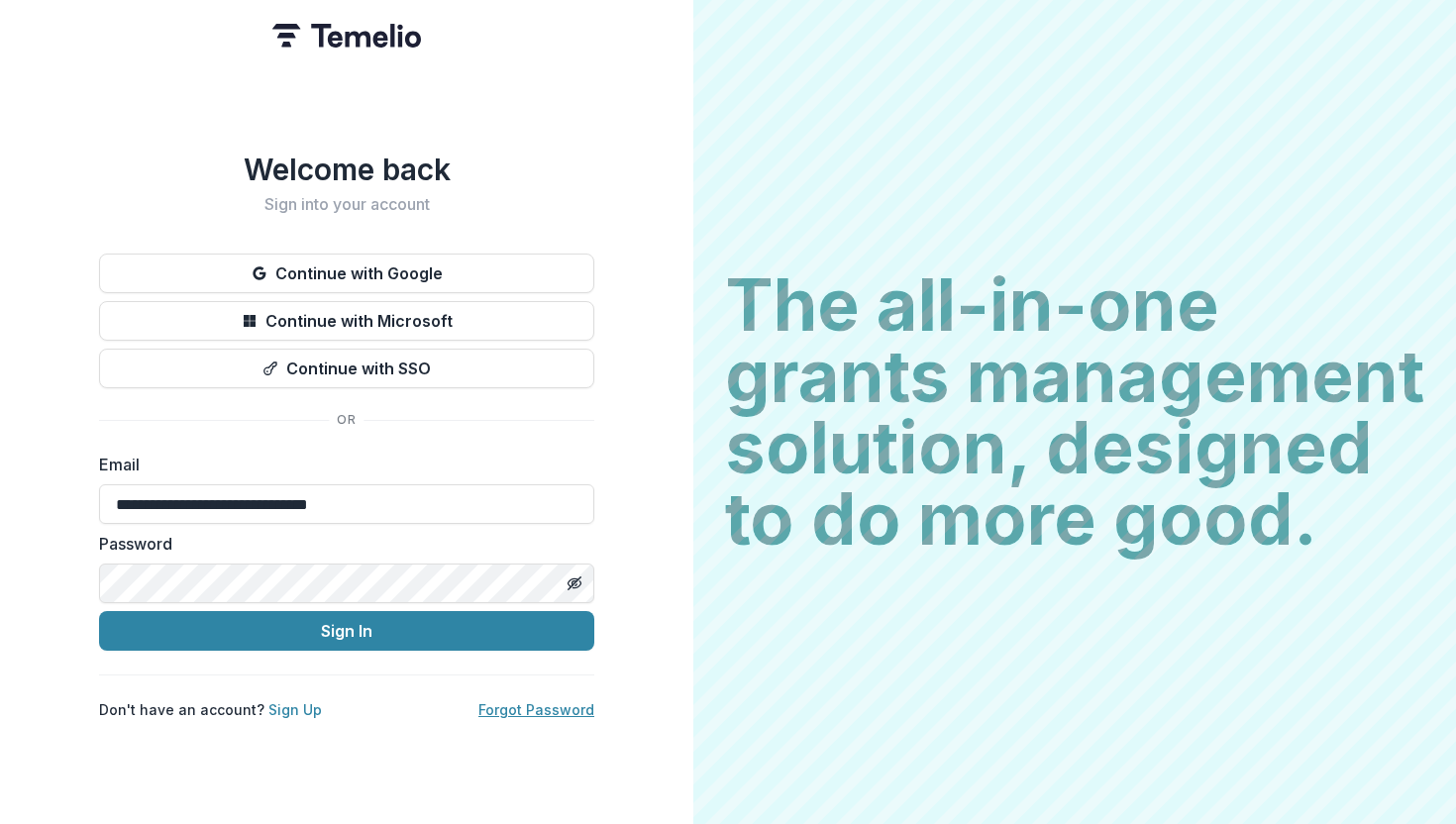 click on "Forgot Password" at bounding box center (536, 709) 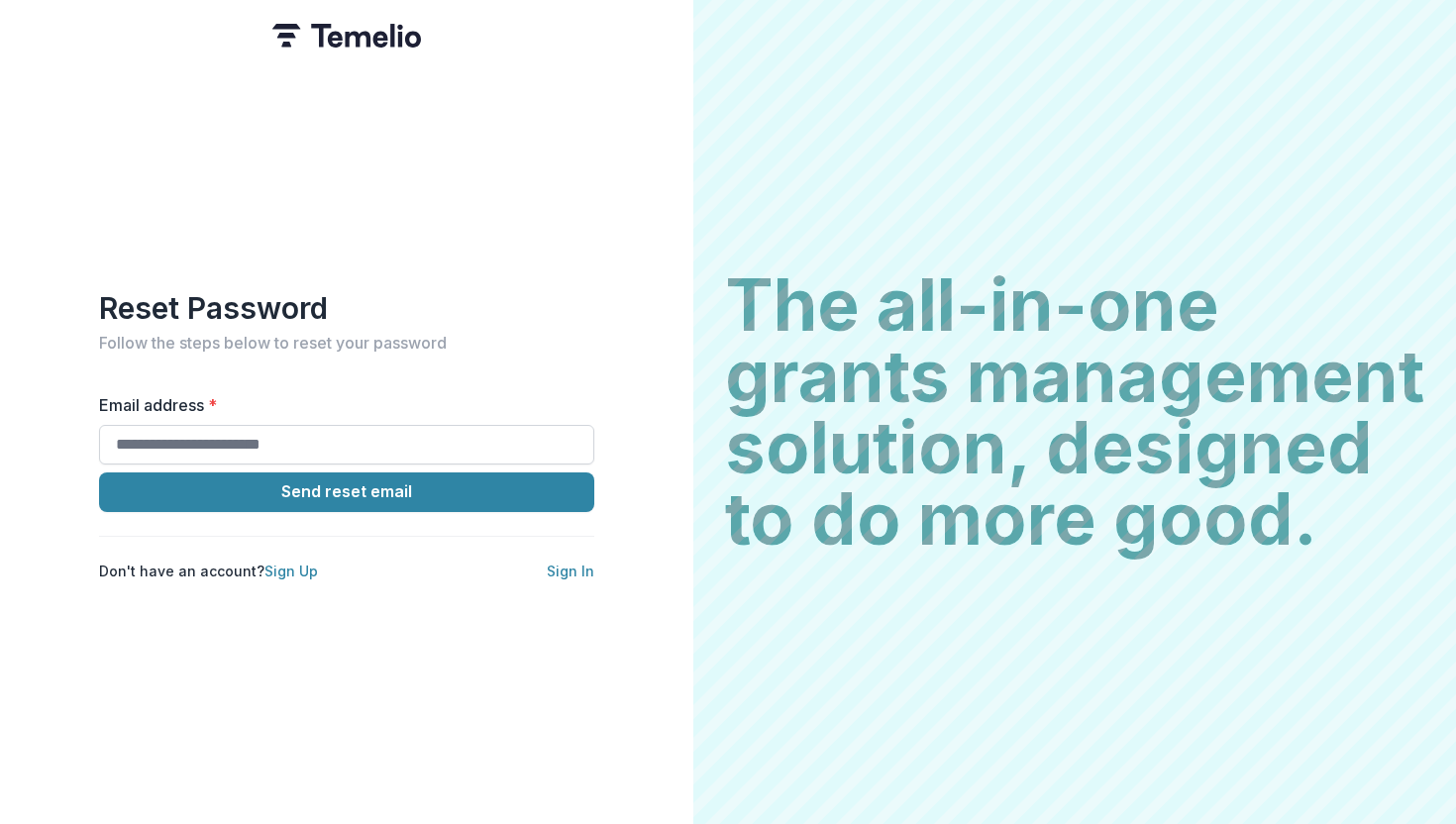 click on "Email address *" at bounding box center [347, 445] 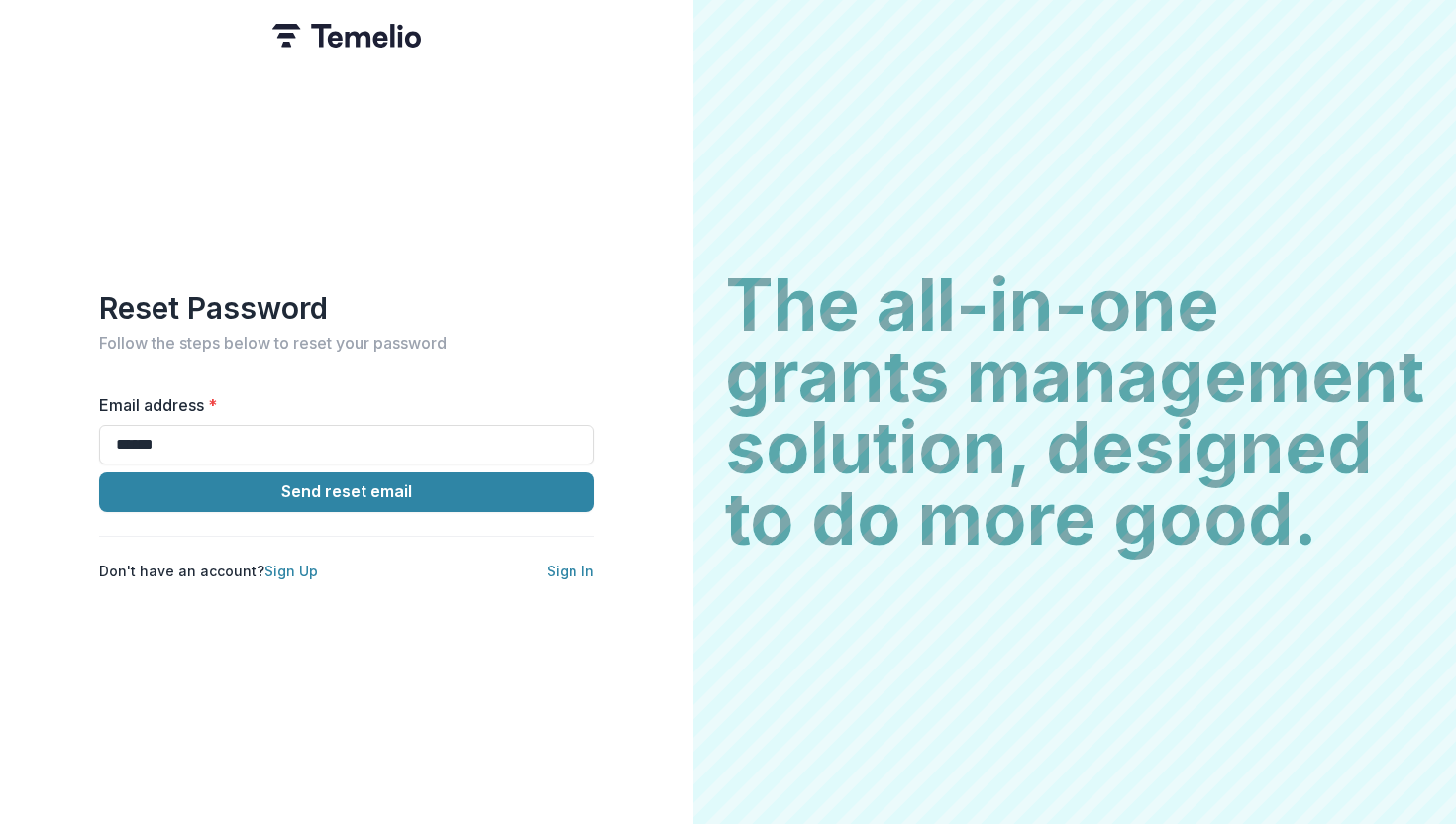 type on "**********" 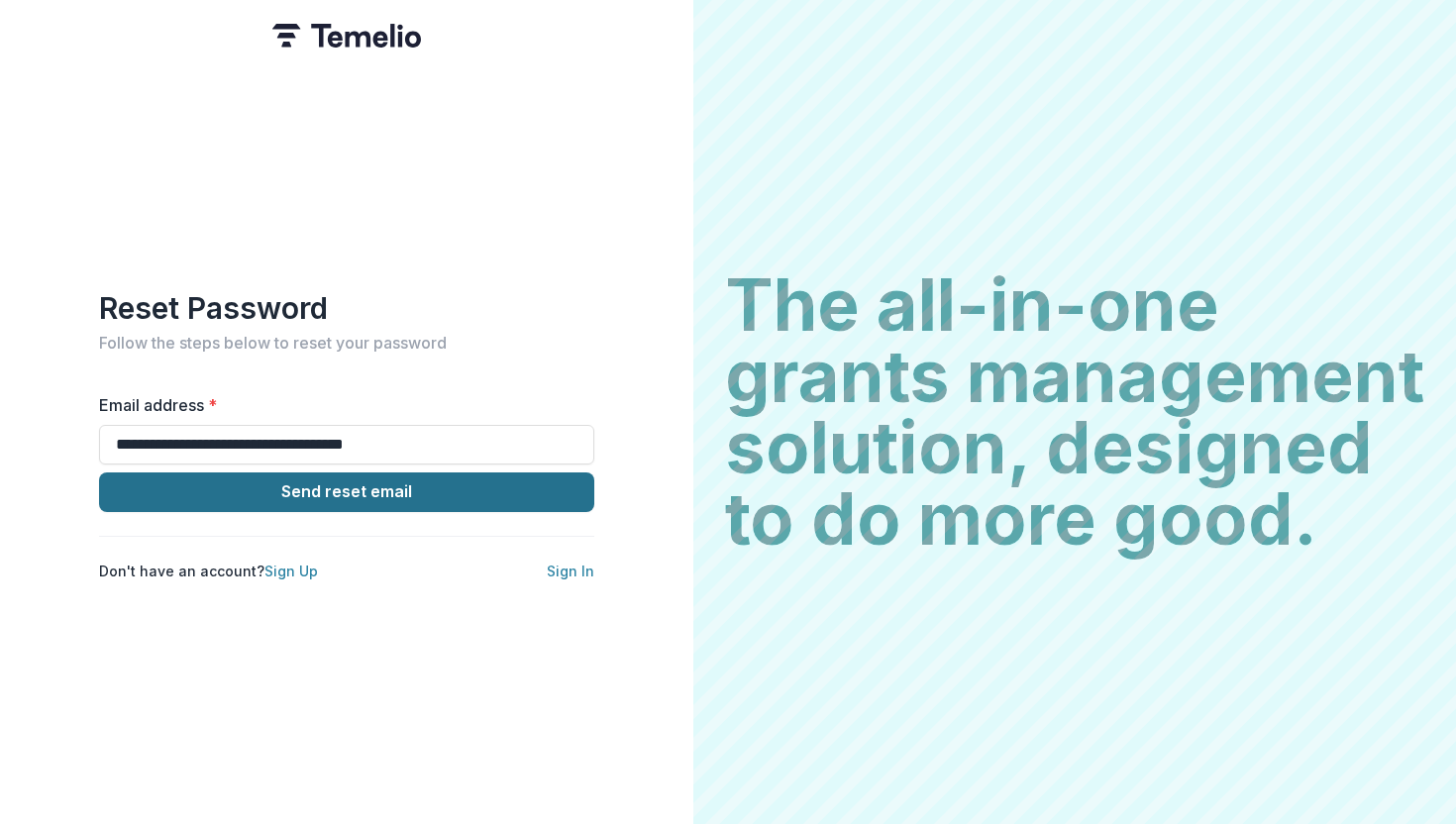 click on "Send reset email" at bounding box center (347, 492) 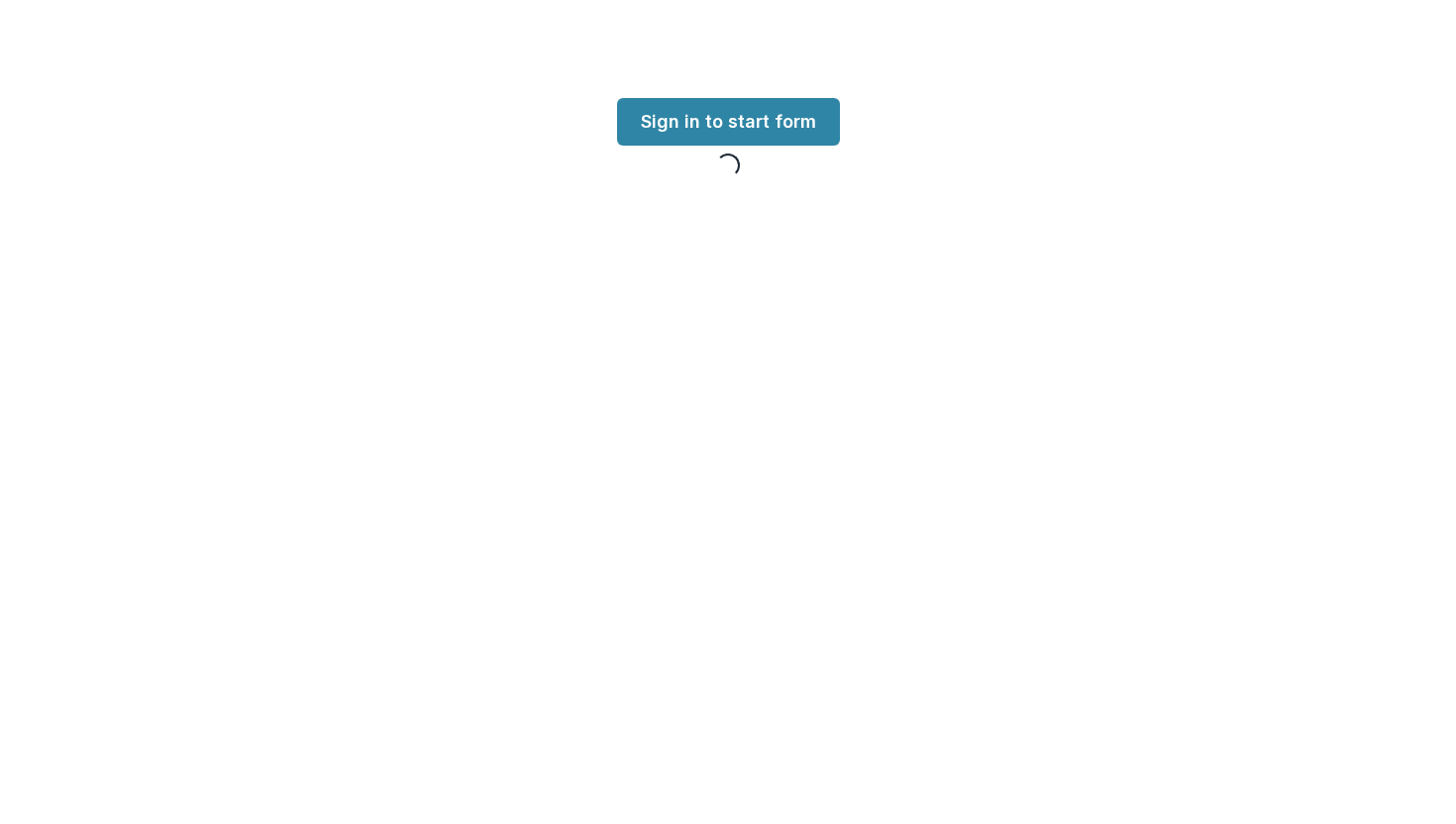 scroll, scrollTop: 0, scrollLeft: 0, axis: both 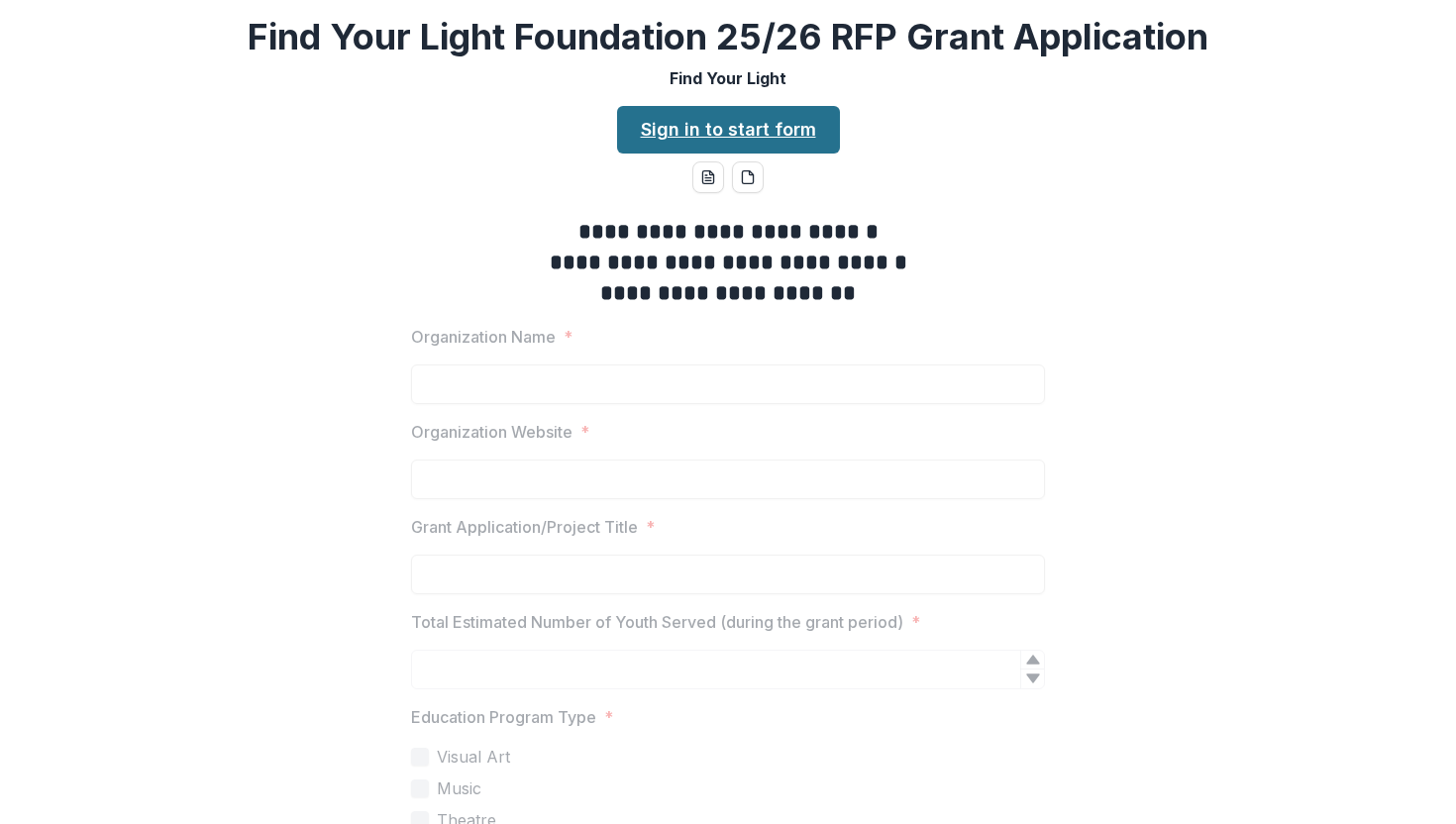 click on "Sign in to start form" at bounding box center [728, 130] 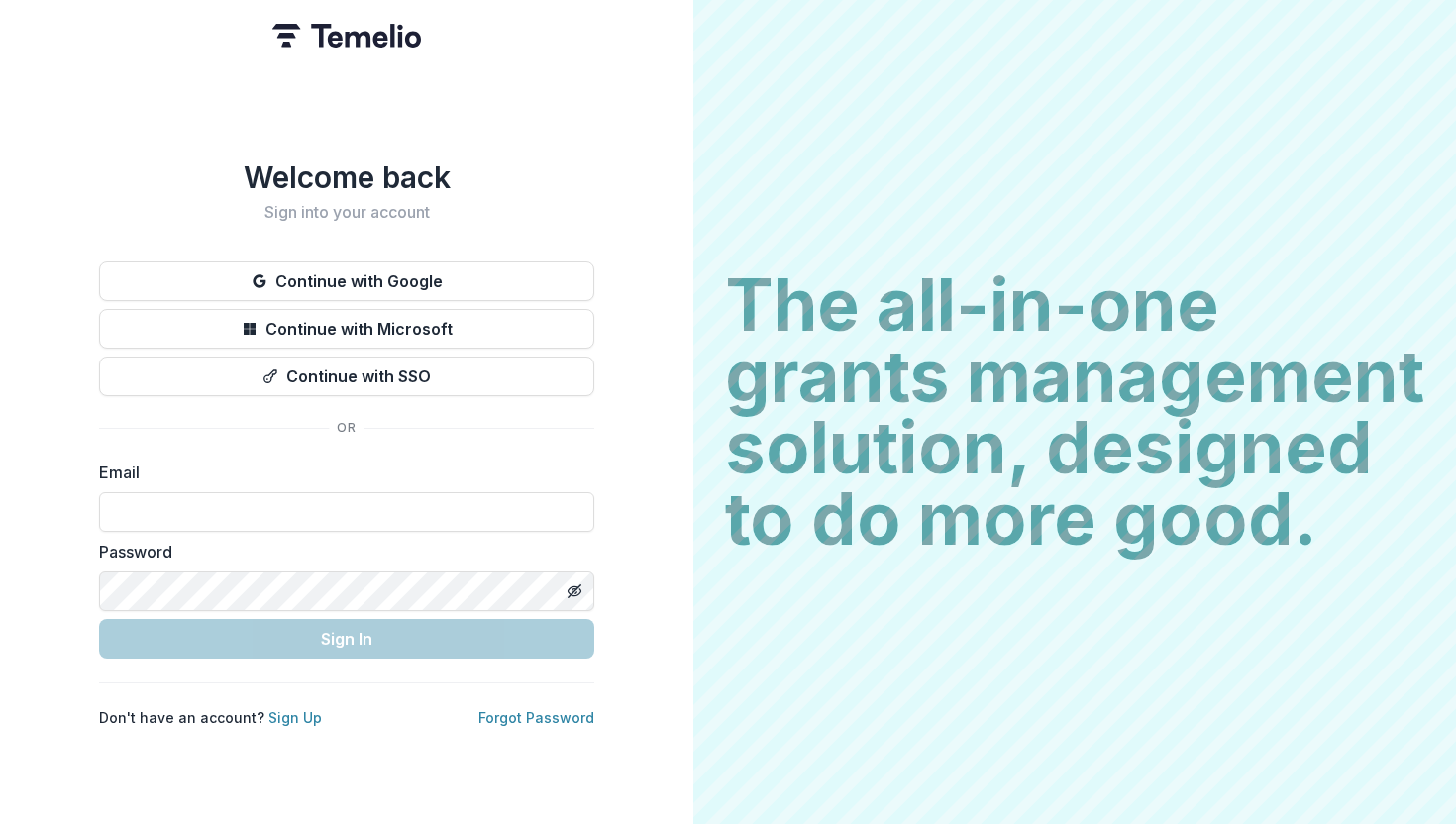 scroll, scrollTop: 0, scrollLeft: 0, axis: both 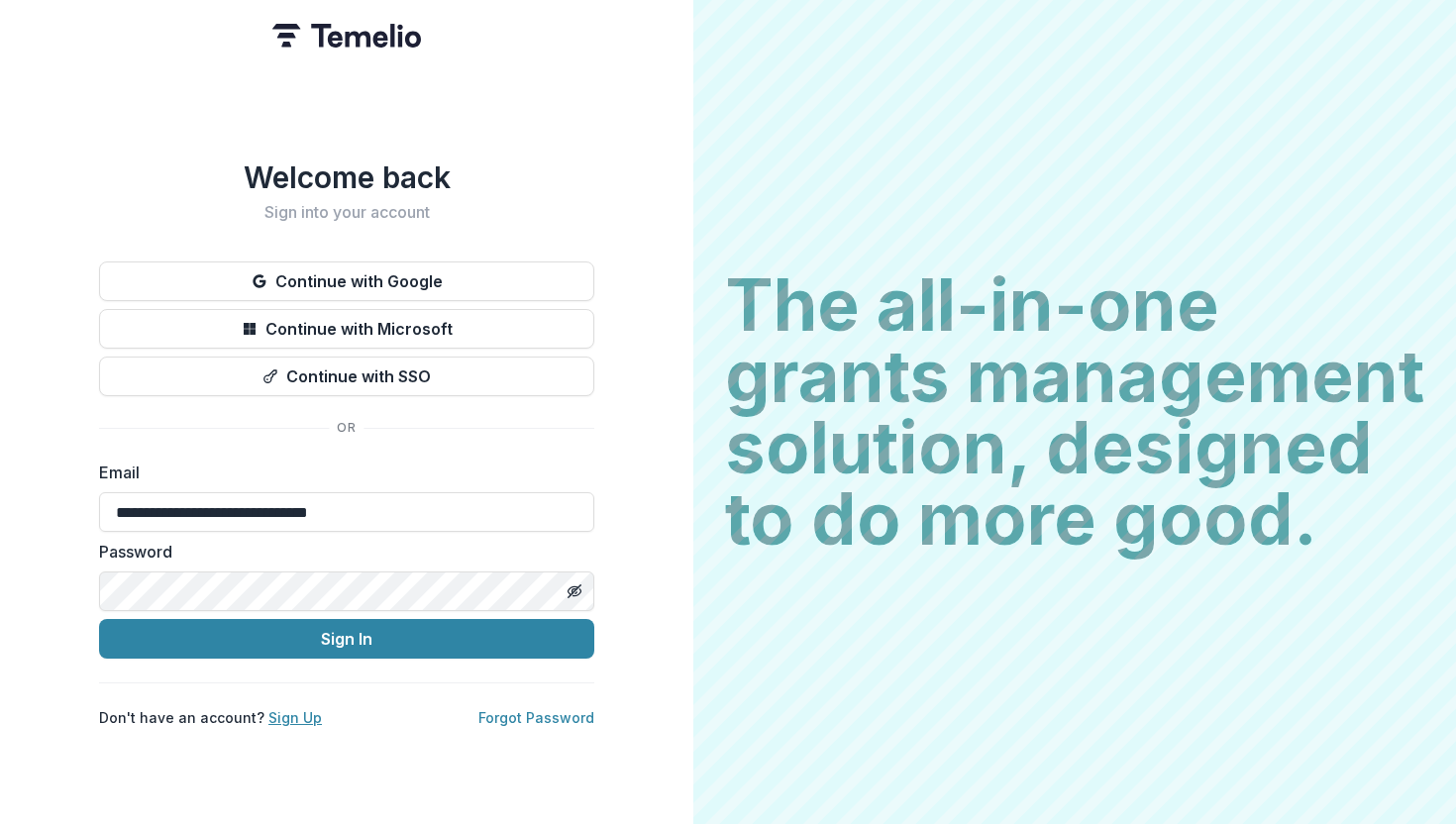 click on "Sign Up" at bounding box center (295, 717) 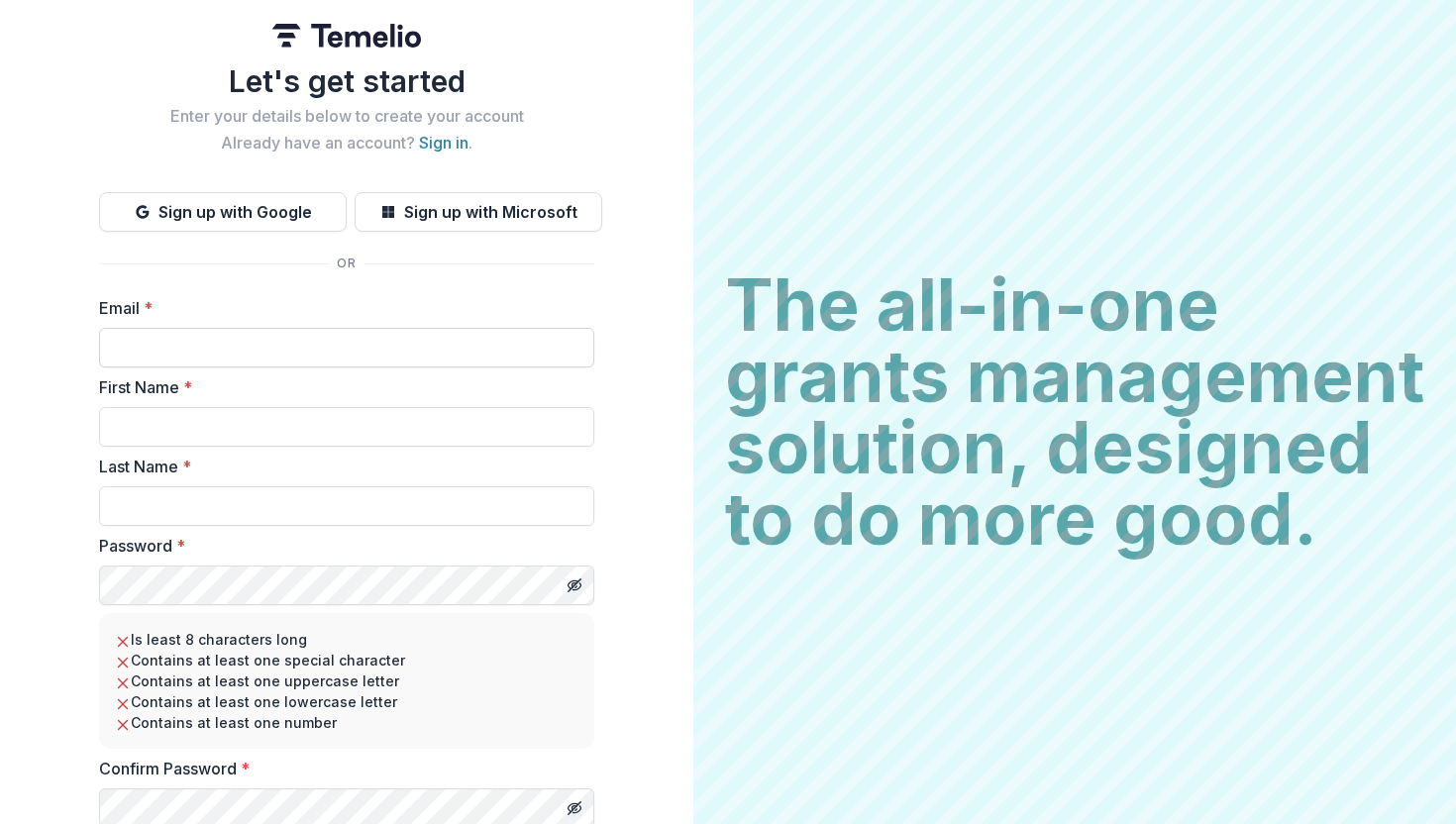 click on "Email *" at bounding box center (347, 348) 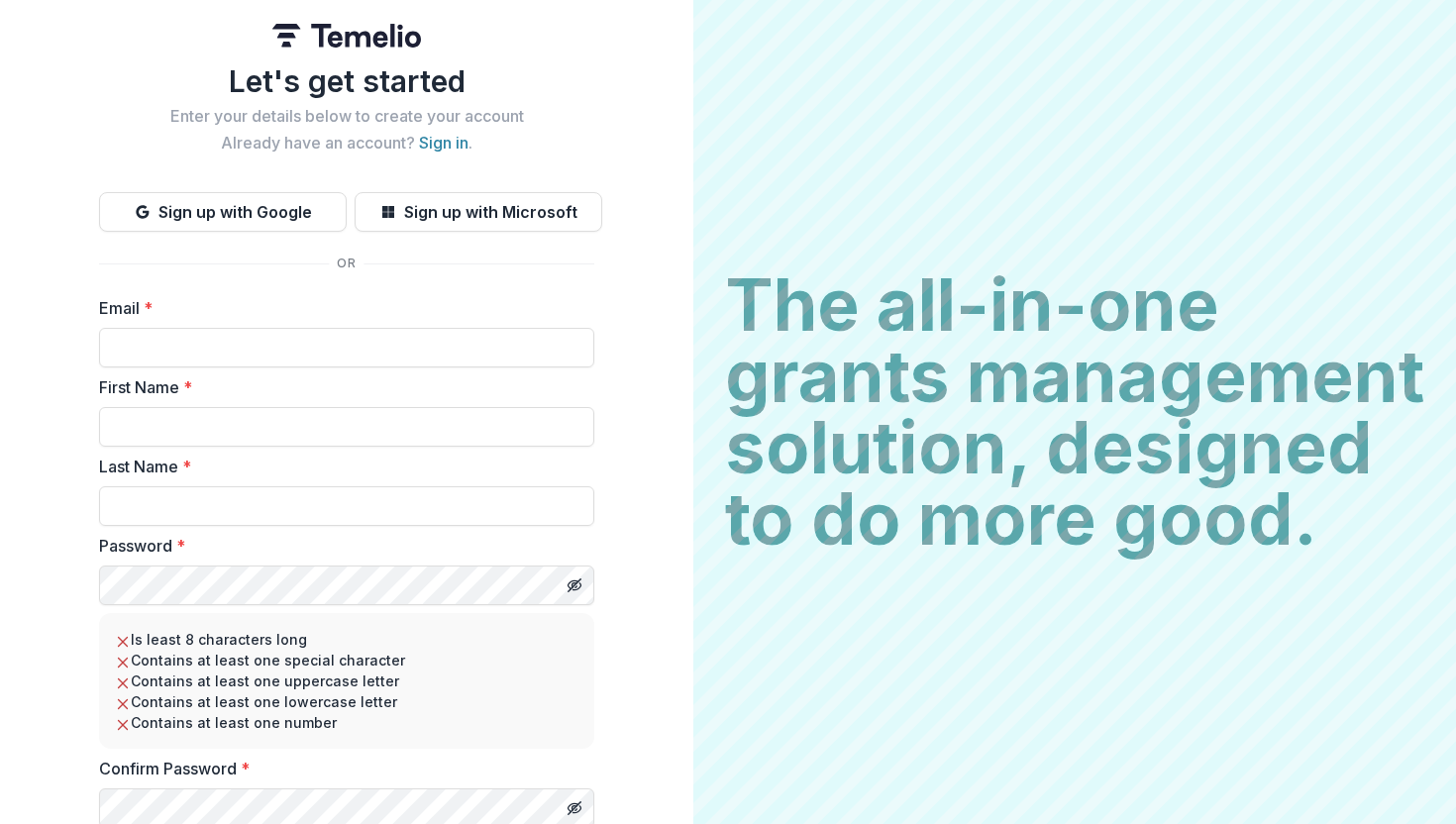 type on "**********" 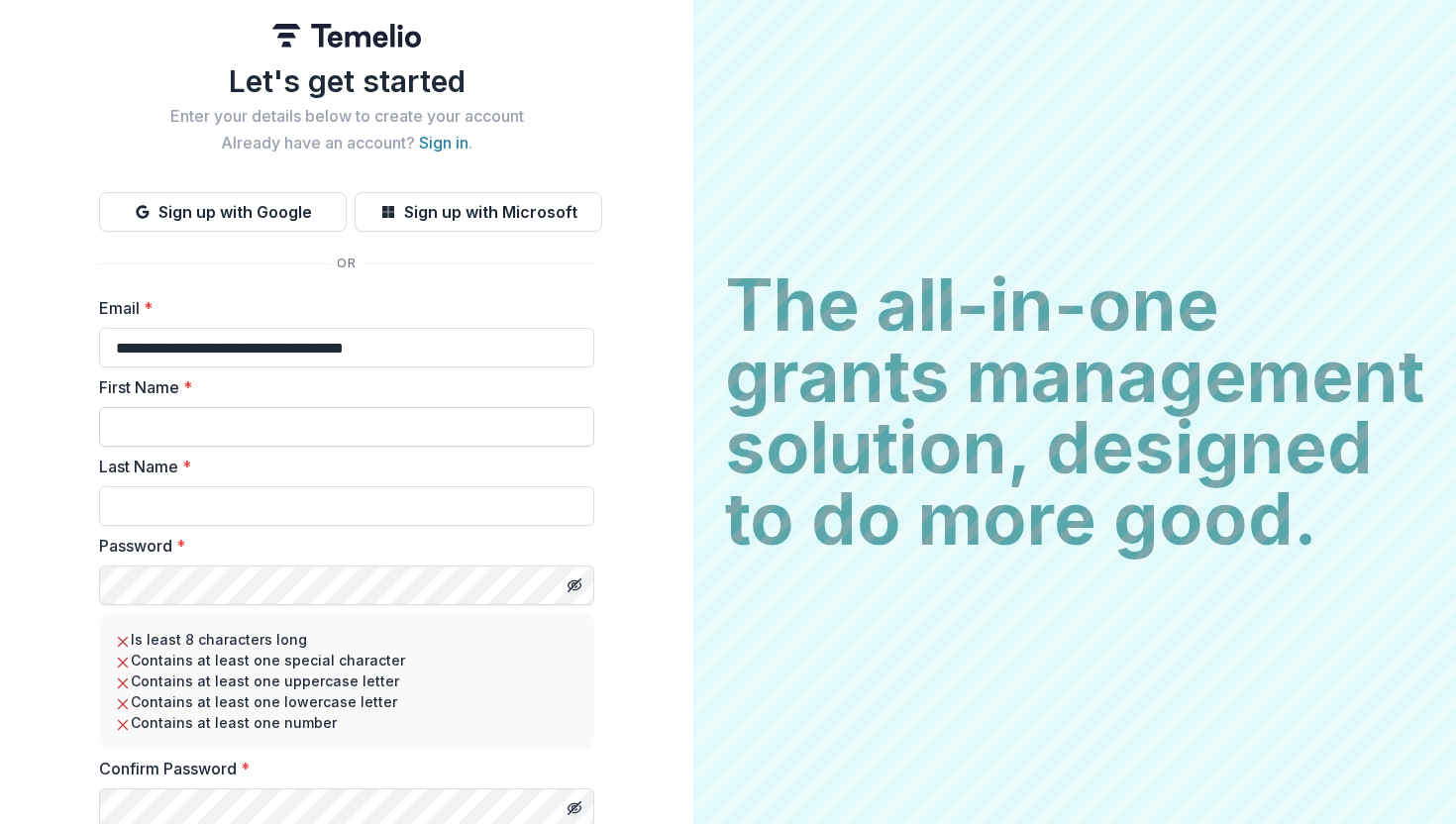 click on "First Name *" at bounding box center [347, 427] 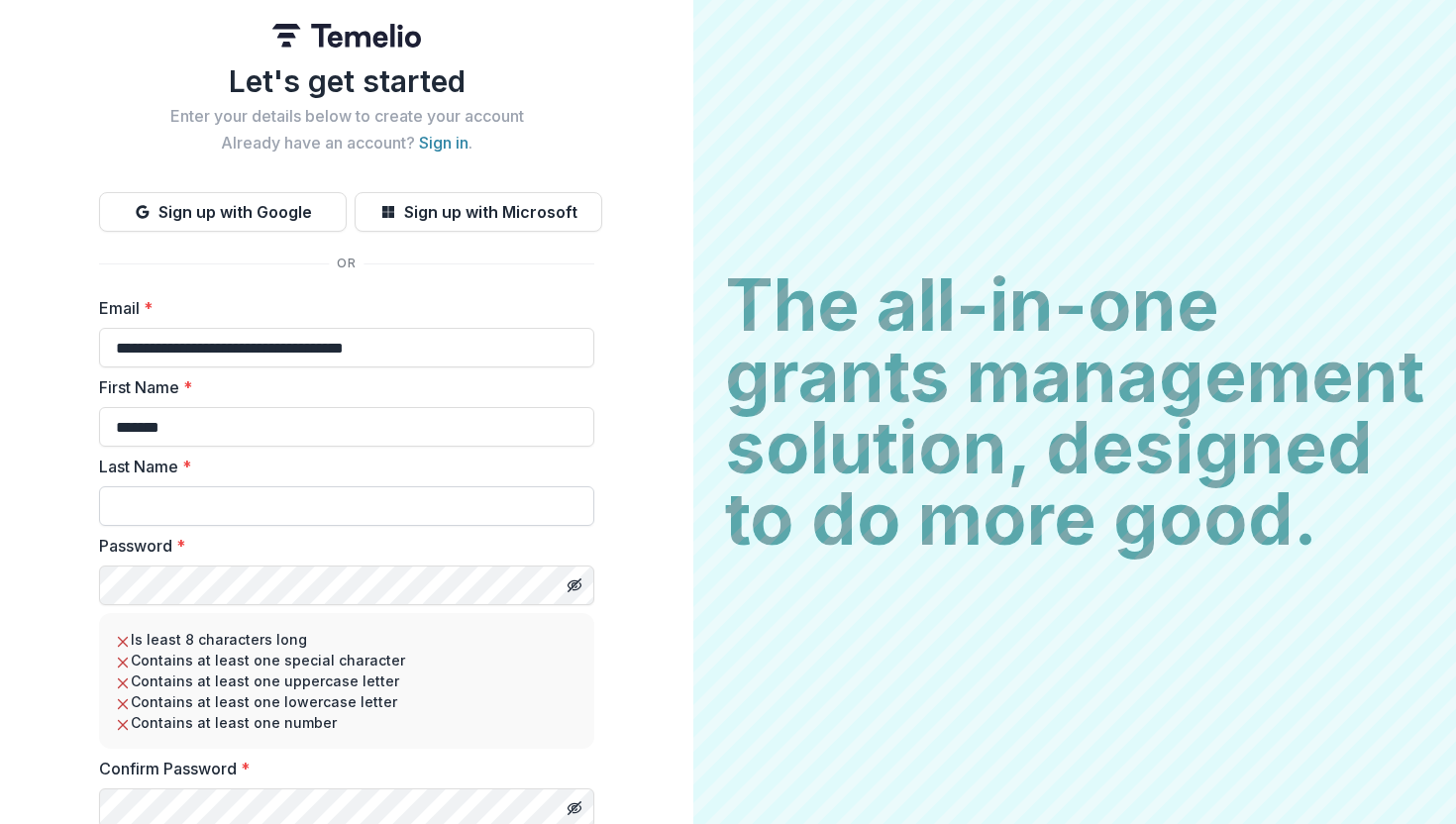 click on "Last Name *" at bounding box center (347, 506) 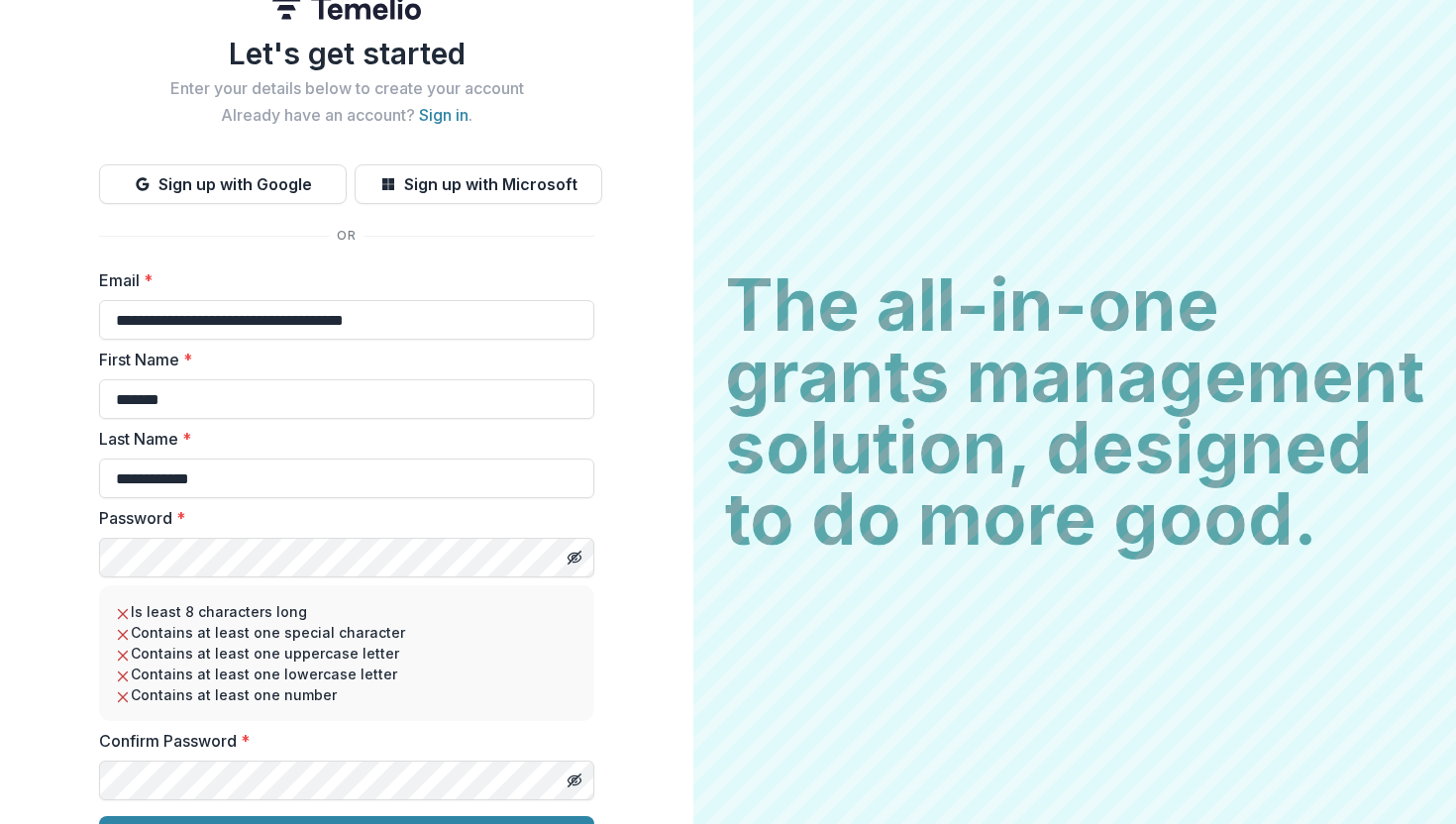 scroll, scrollTop: 75, scrollLeft: 0, axis: vertical 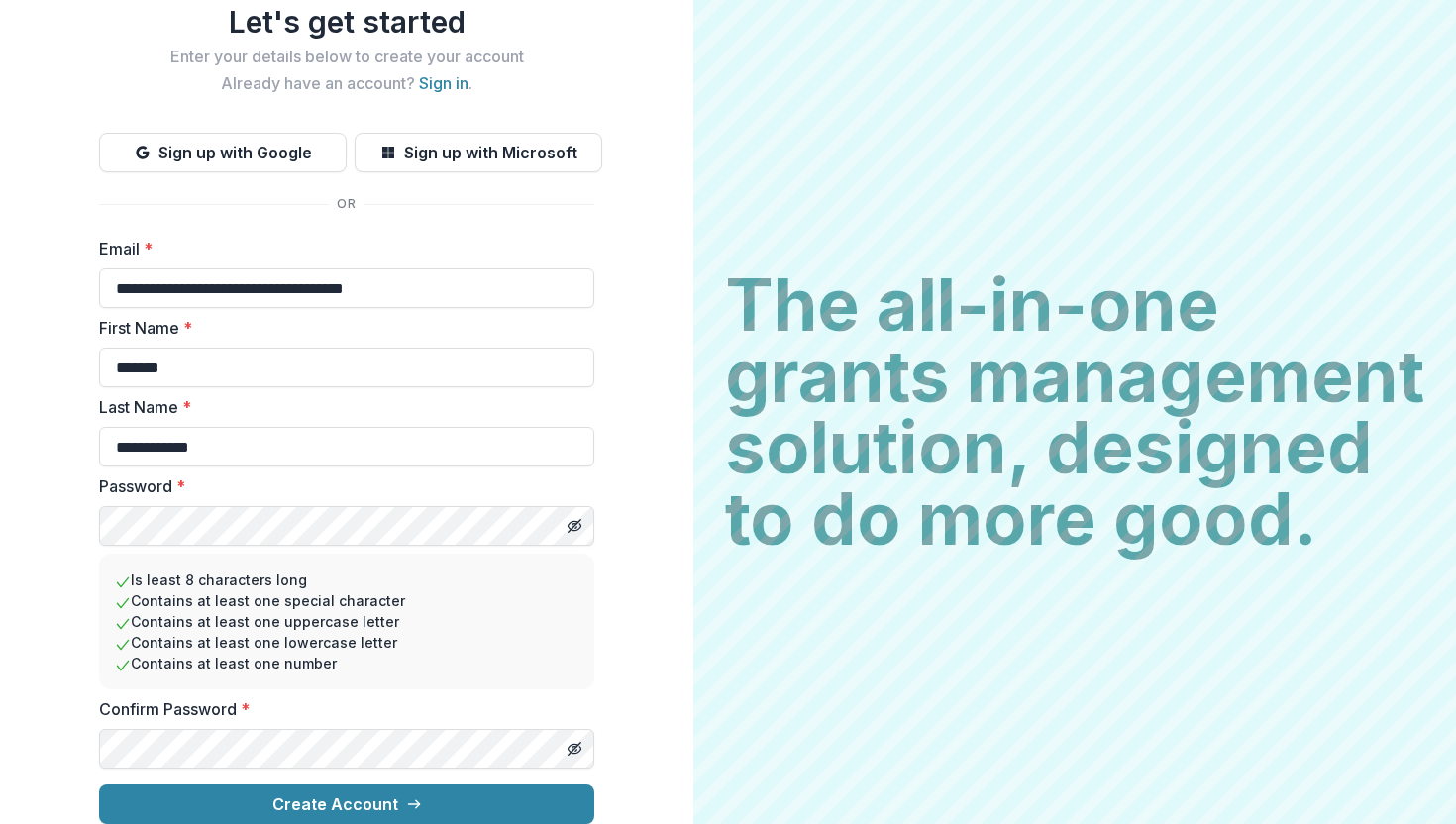 click on "**********" at bounding box center (347, 382) 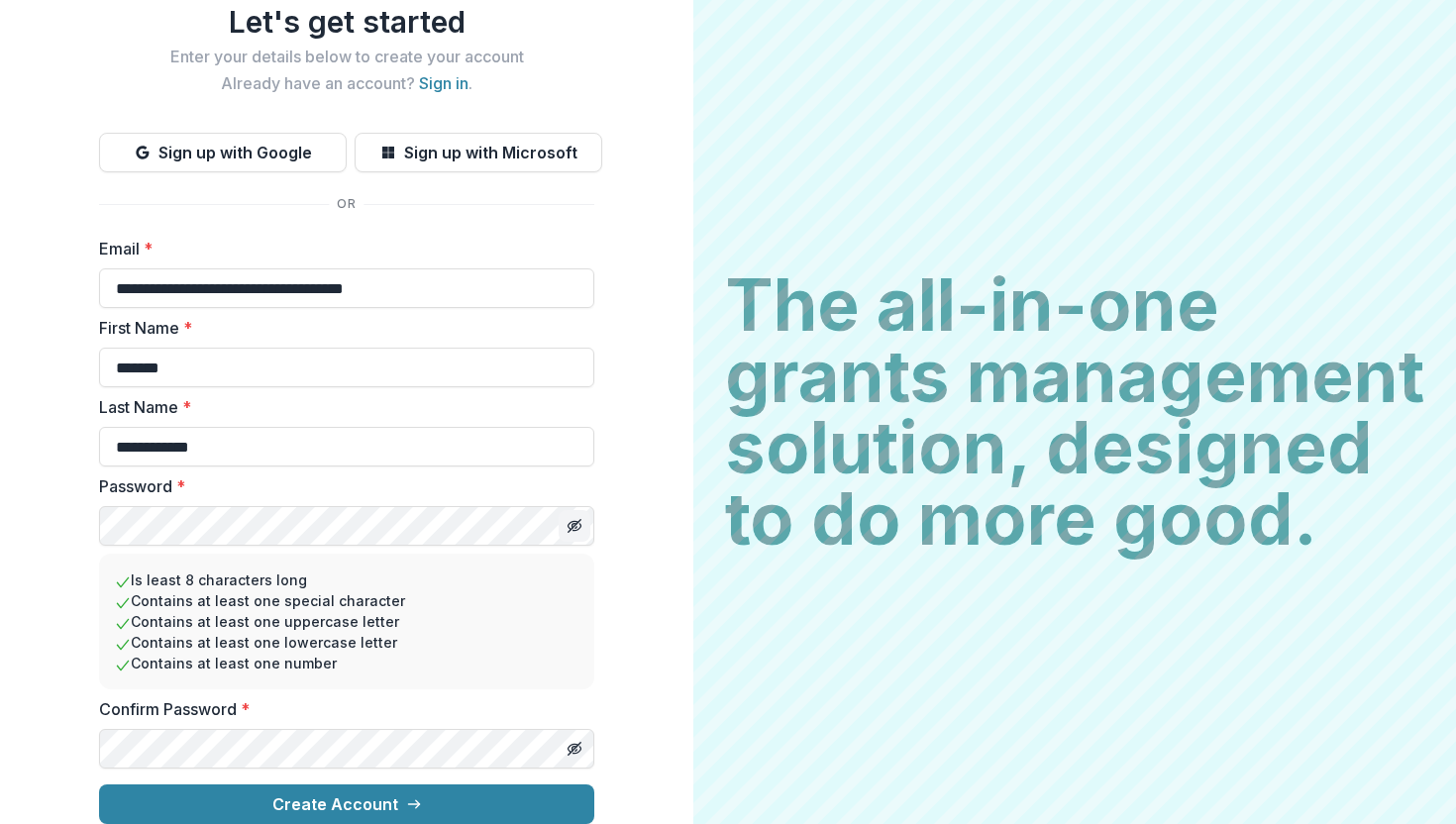 click 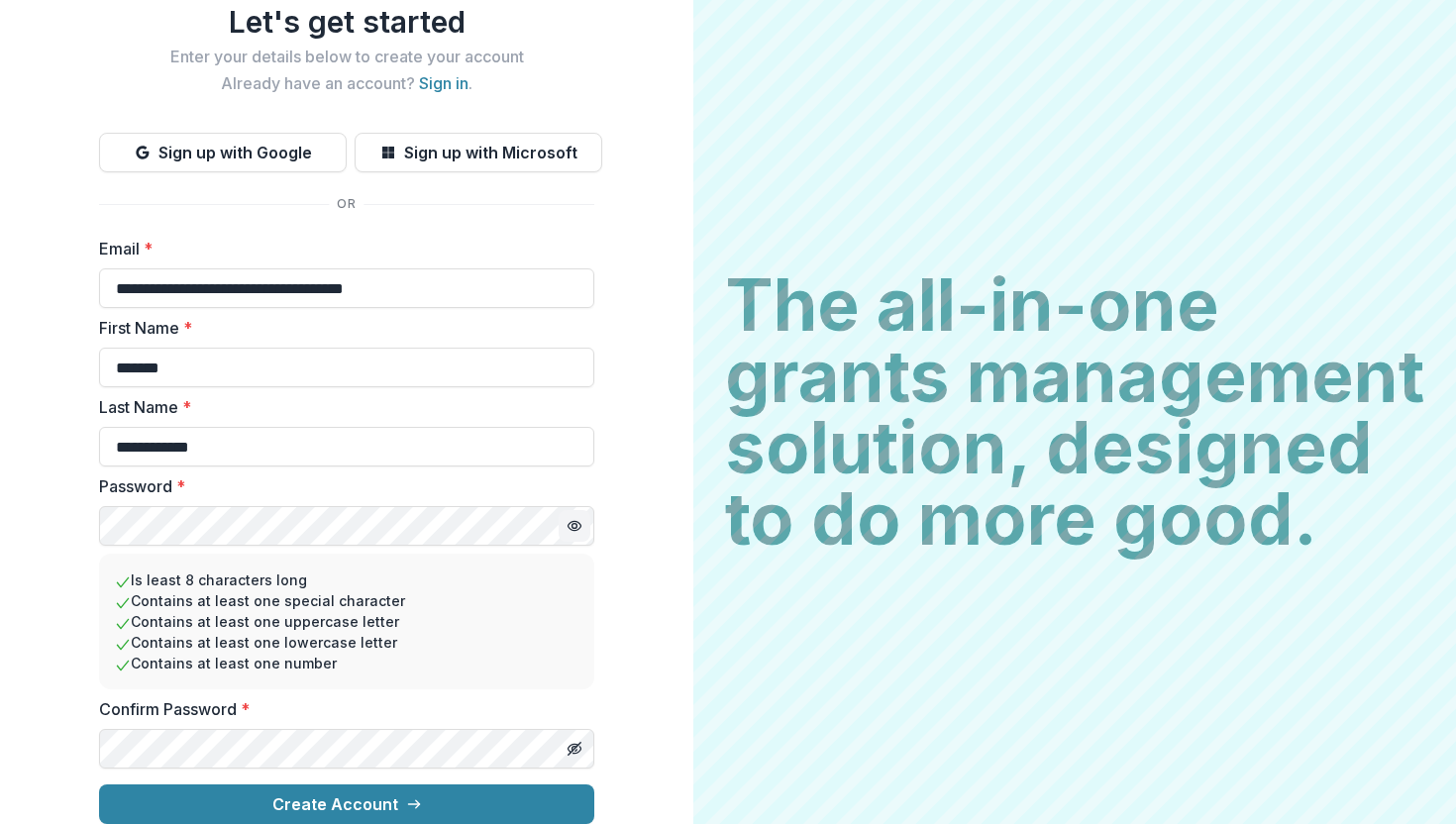 click on "**********" at bounding box center (347, 382) 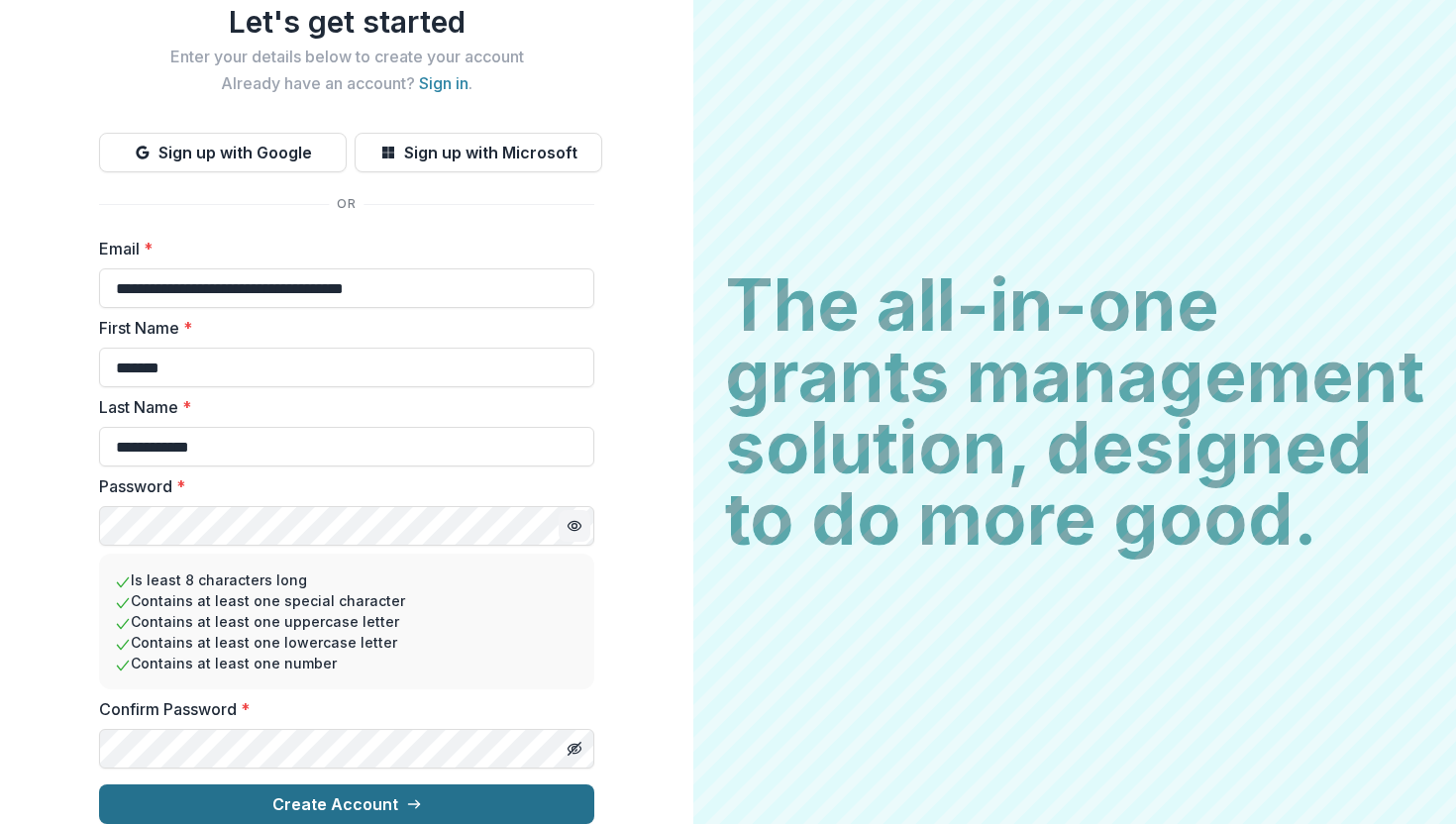 click 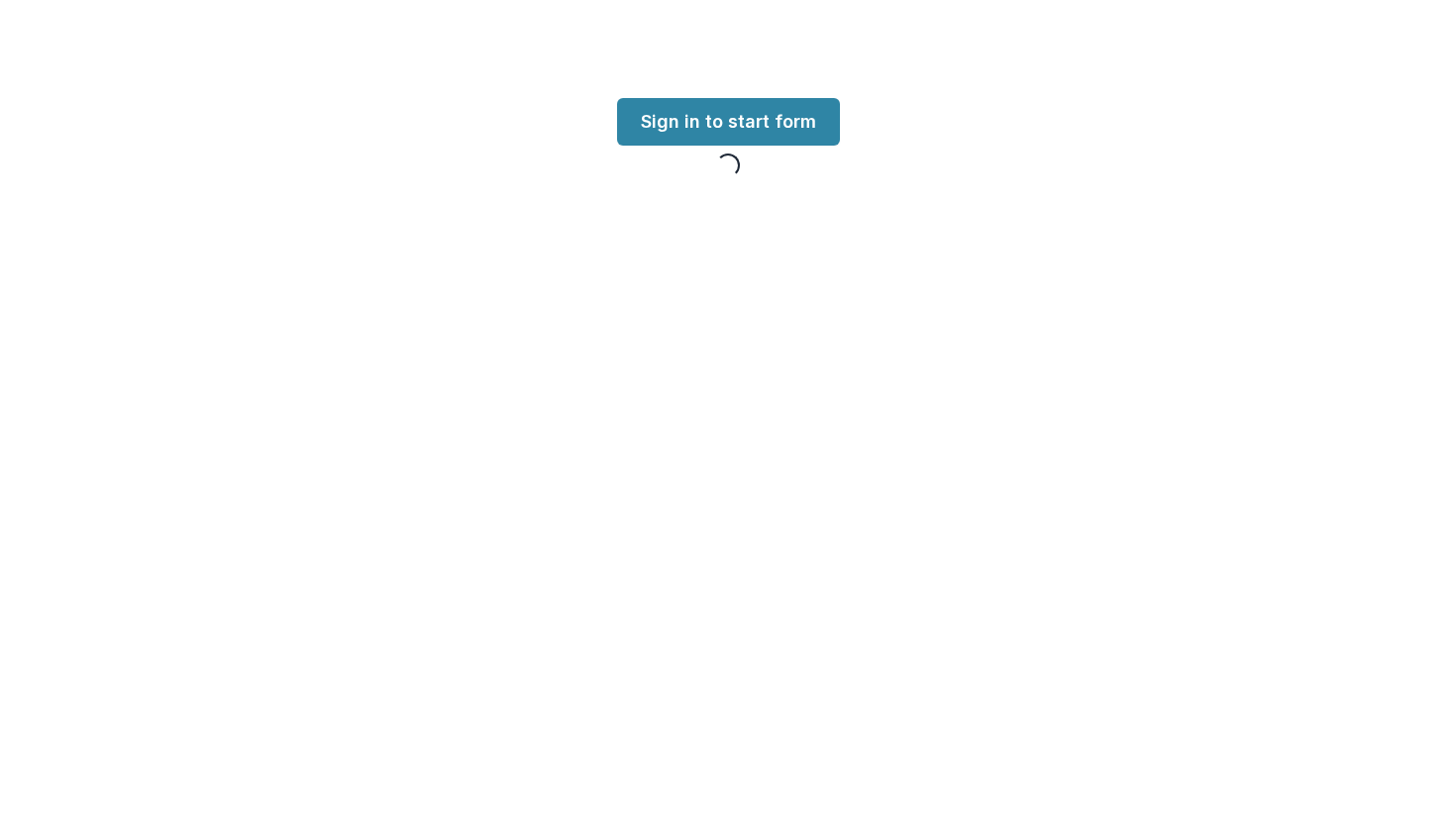 scroll, scrollTop: 0, scrollLeft: 0, axis: both 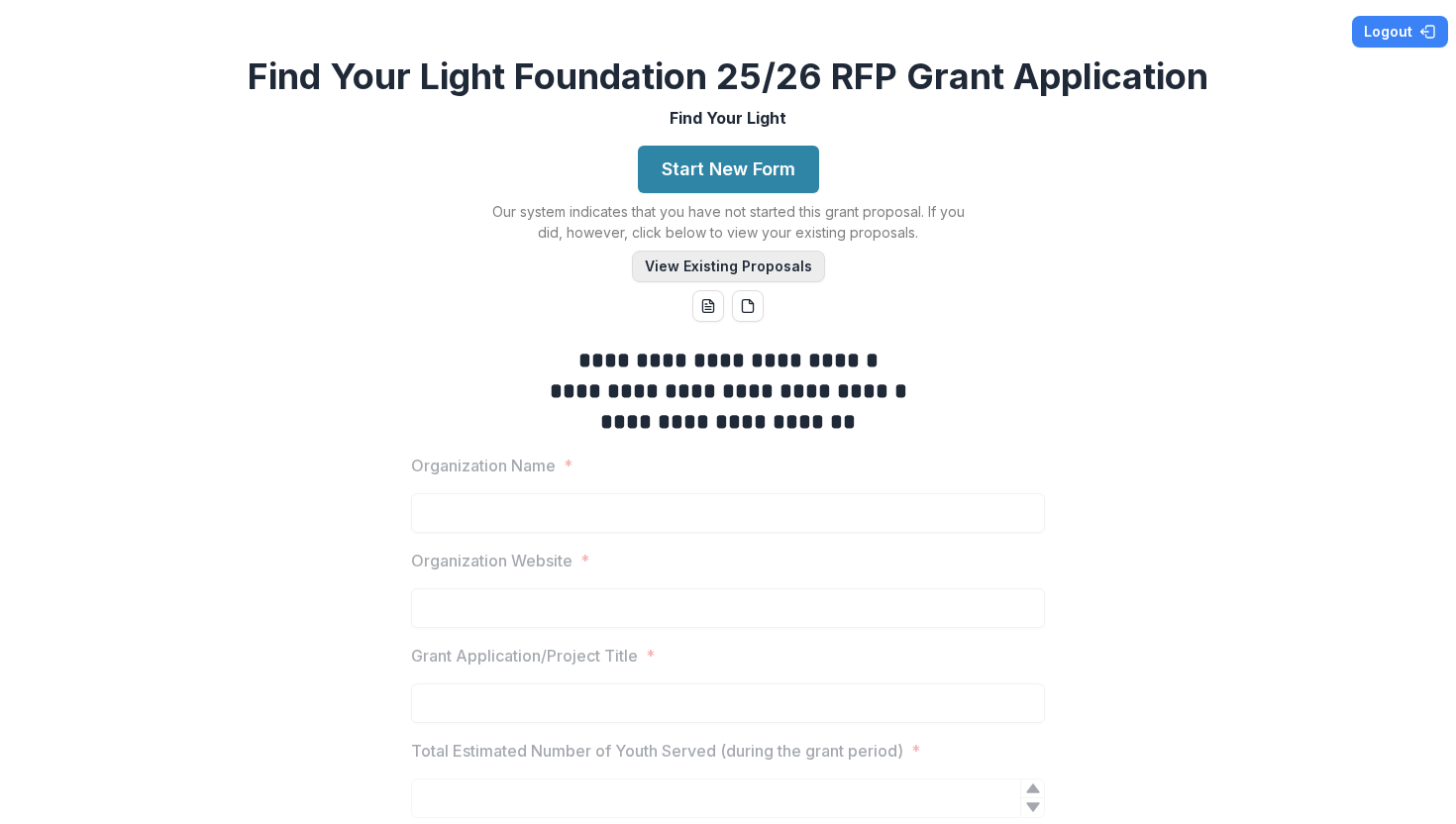 click on "View Existing Proposals" at bounding box center [728, 266] 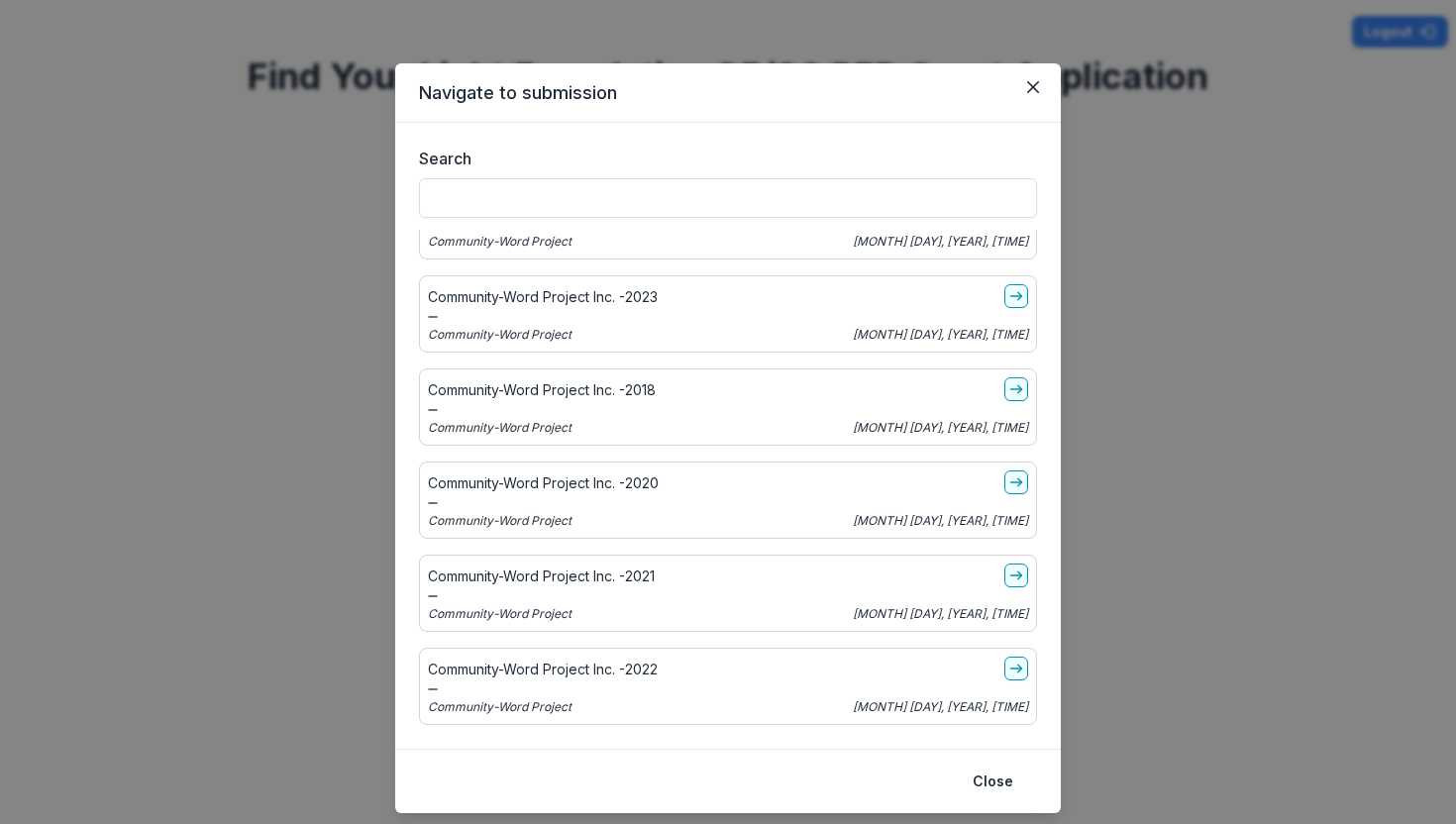 scroll, scrollTop: 0, scrollLeft: 0, axis: both 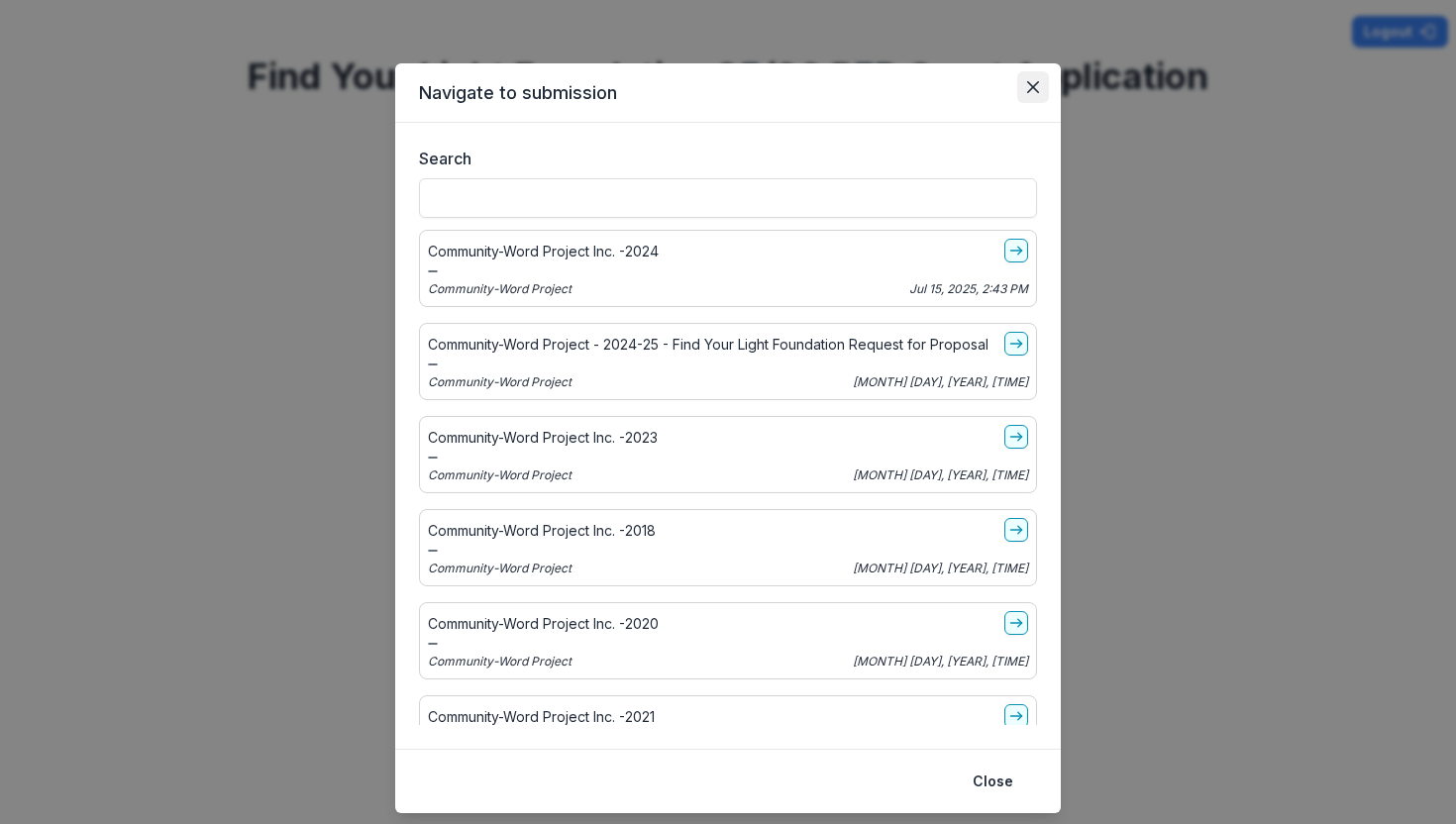 click 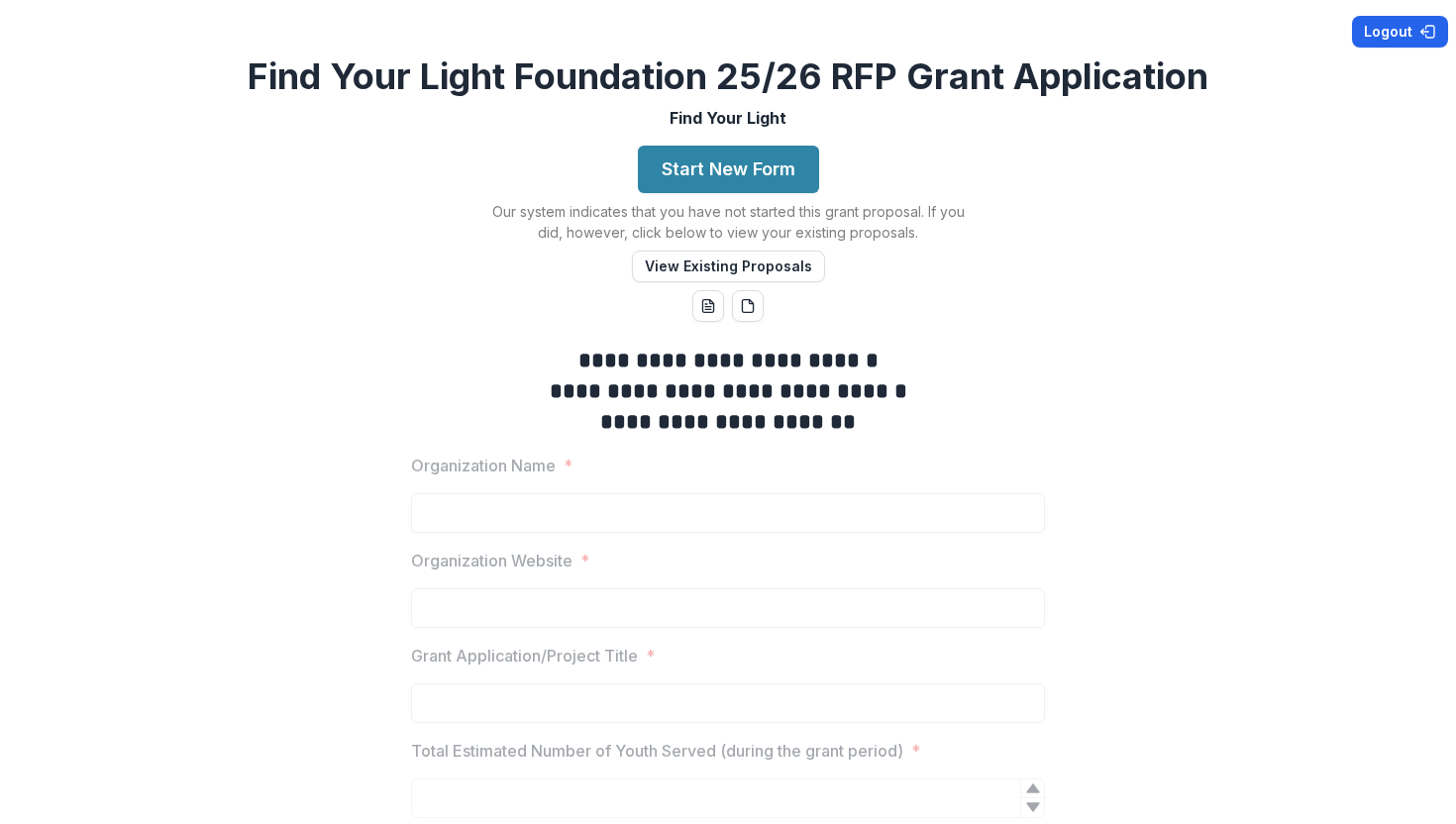 click on "Logout" at bounding box center [1400, 32] 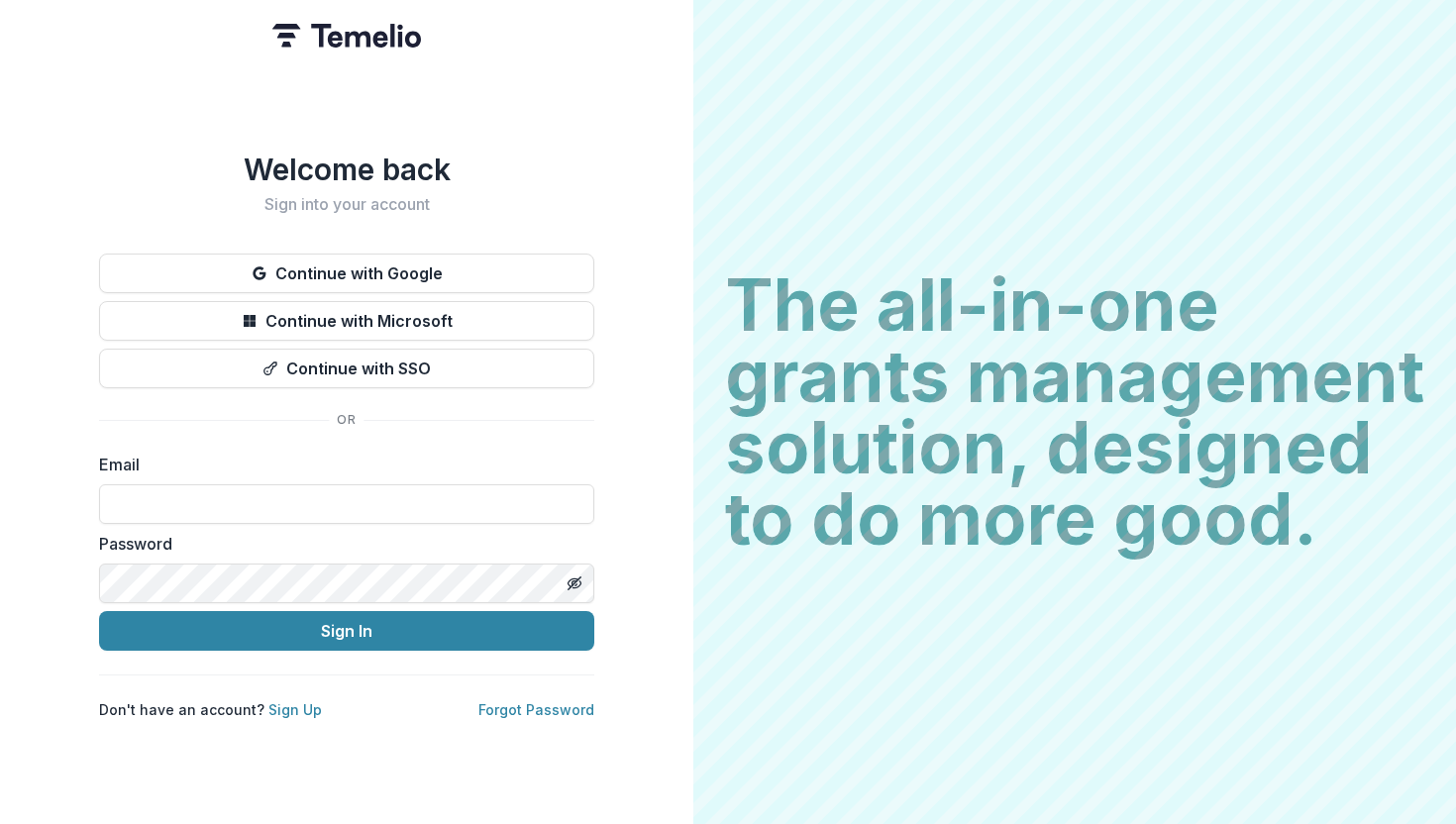 type on "**********" 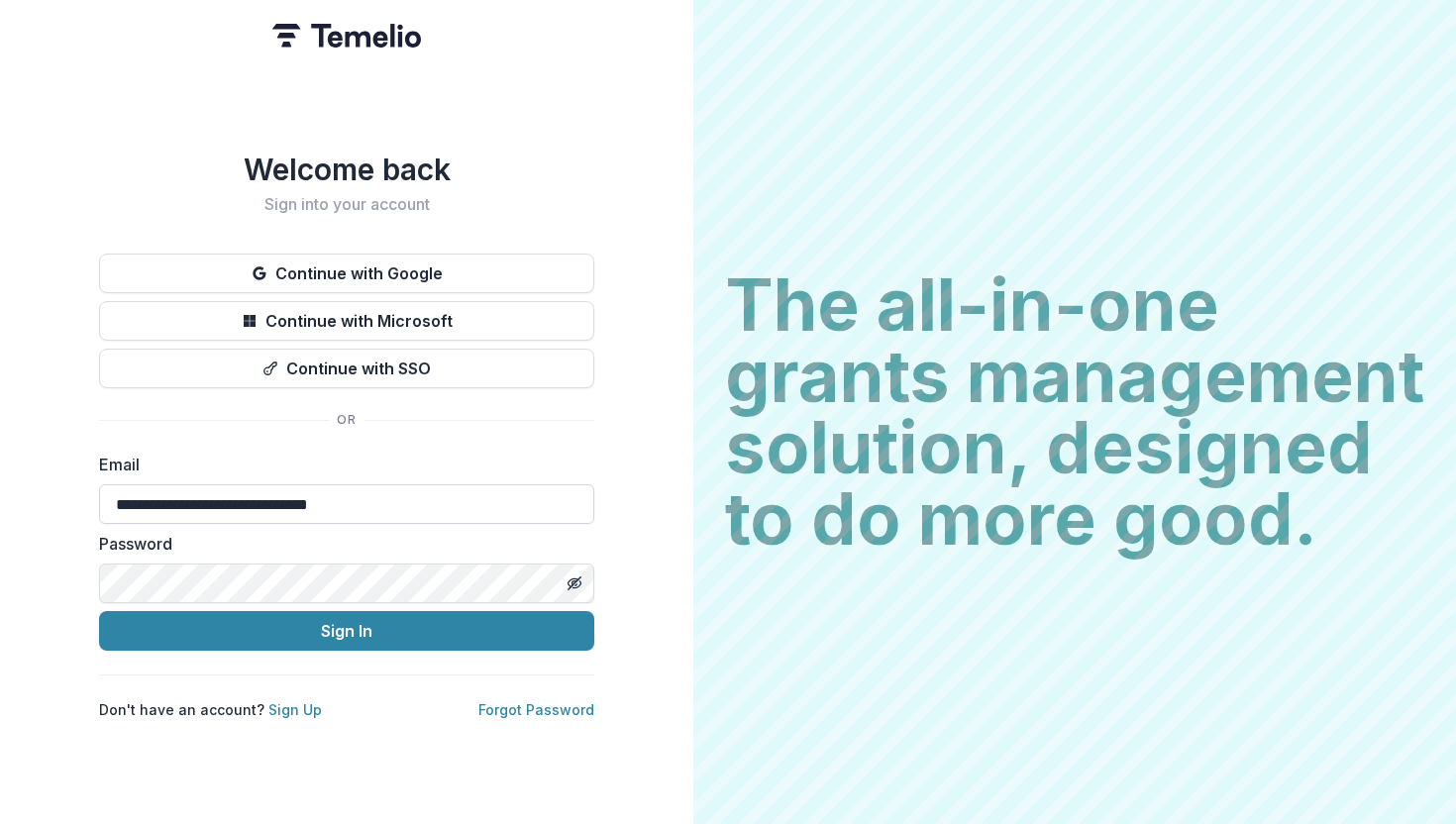 click on "**********" at bounding box center (347, 504) 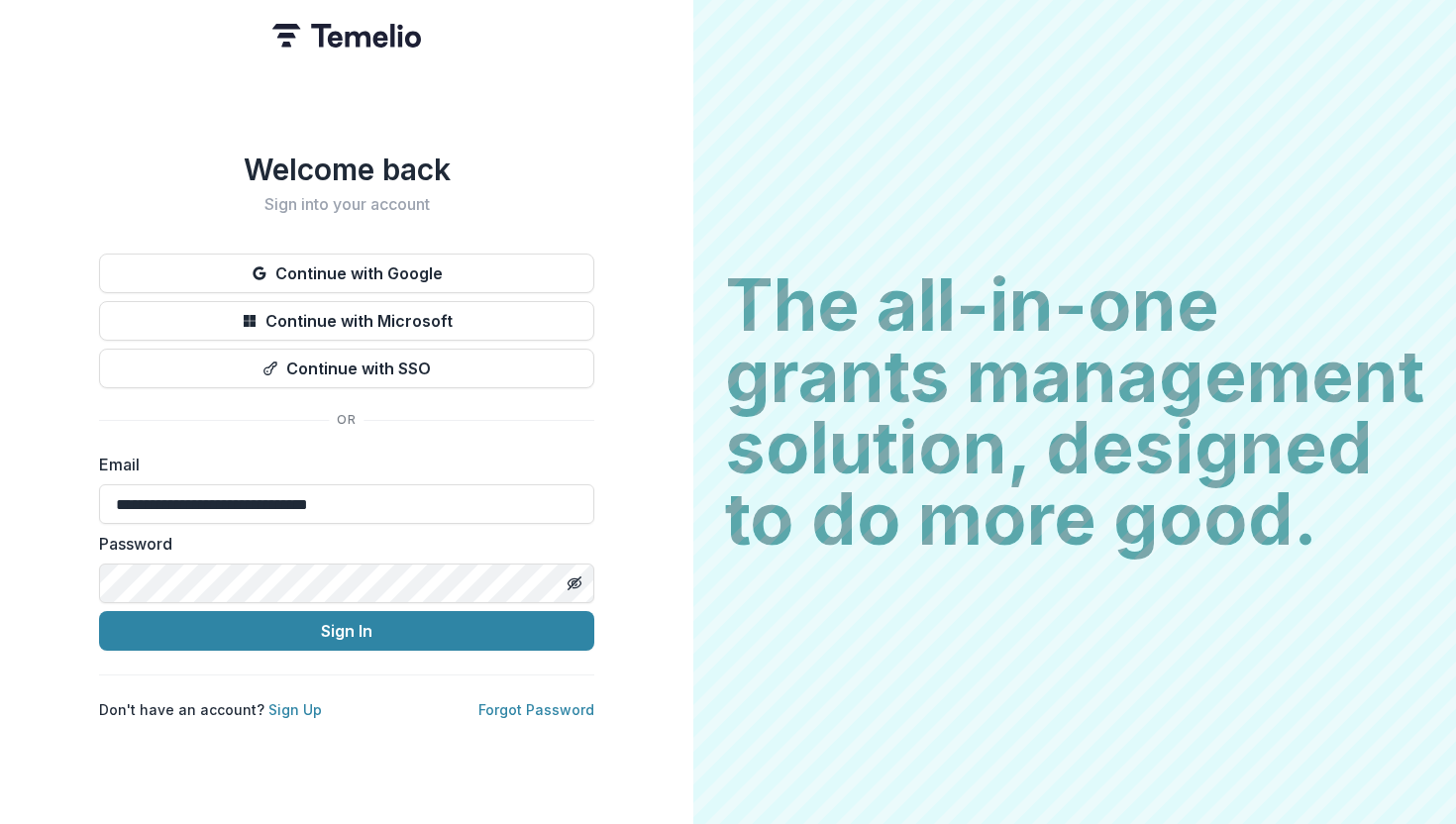 click on "**********" at bounding box center (347, 412) 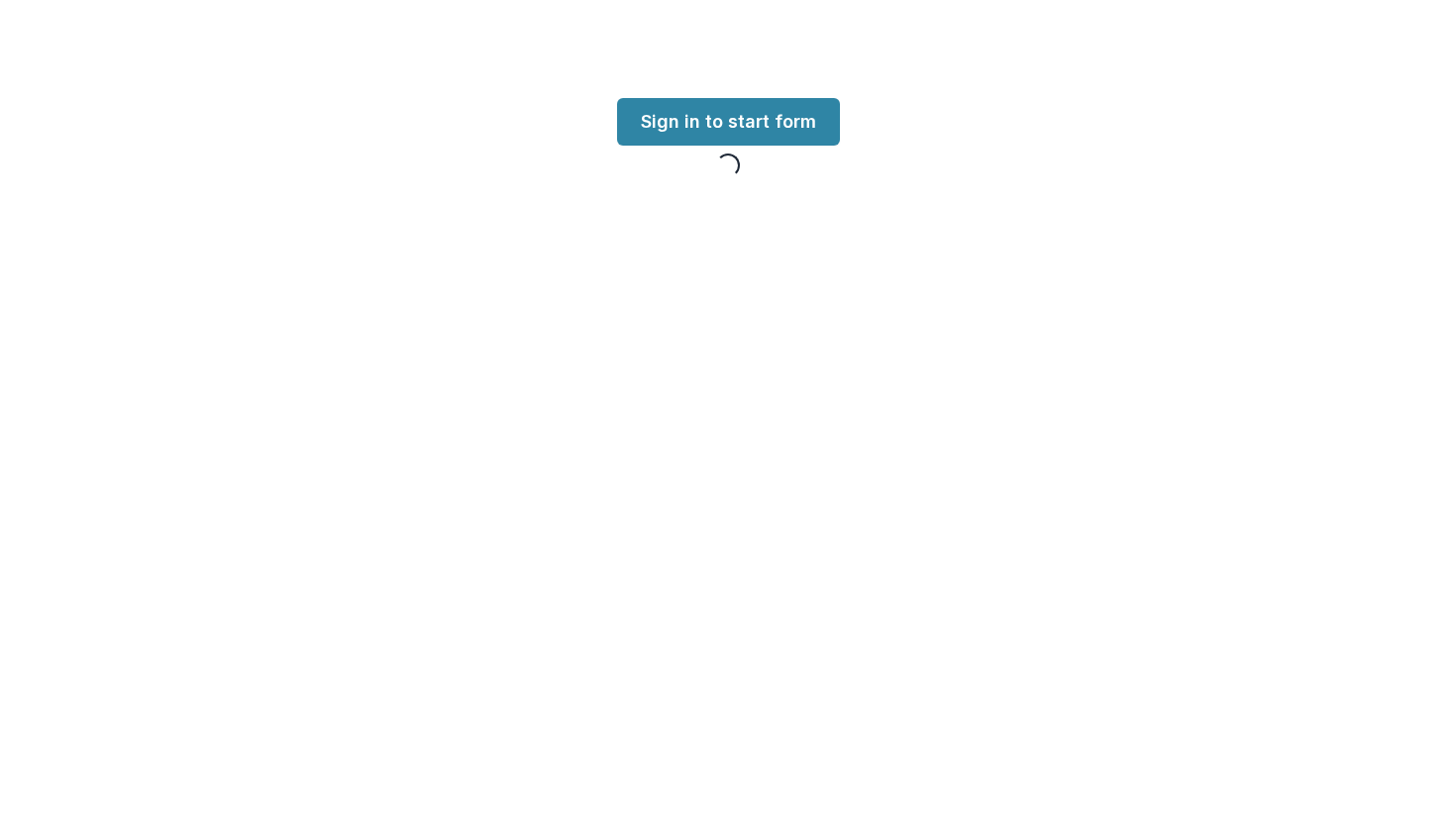 scroll, scrollTop: 0, scrollLeft: 0, axis: both 